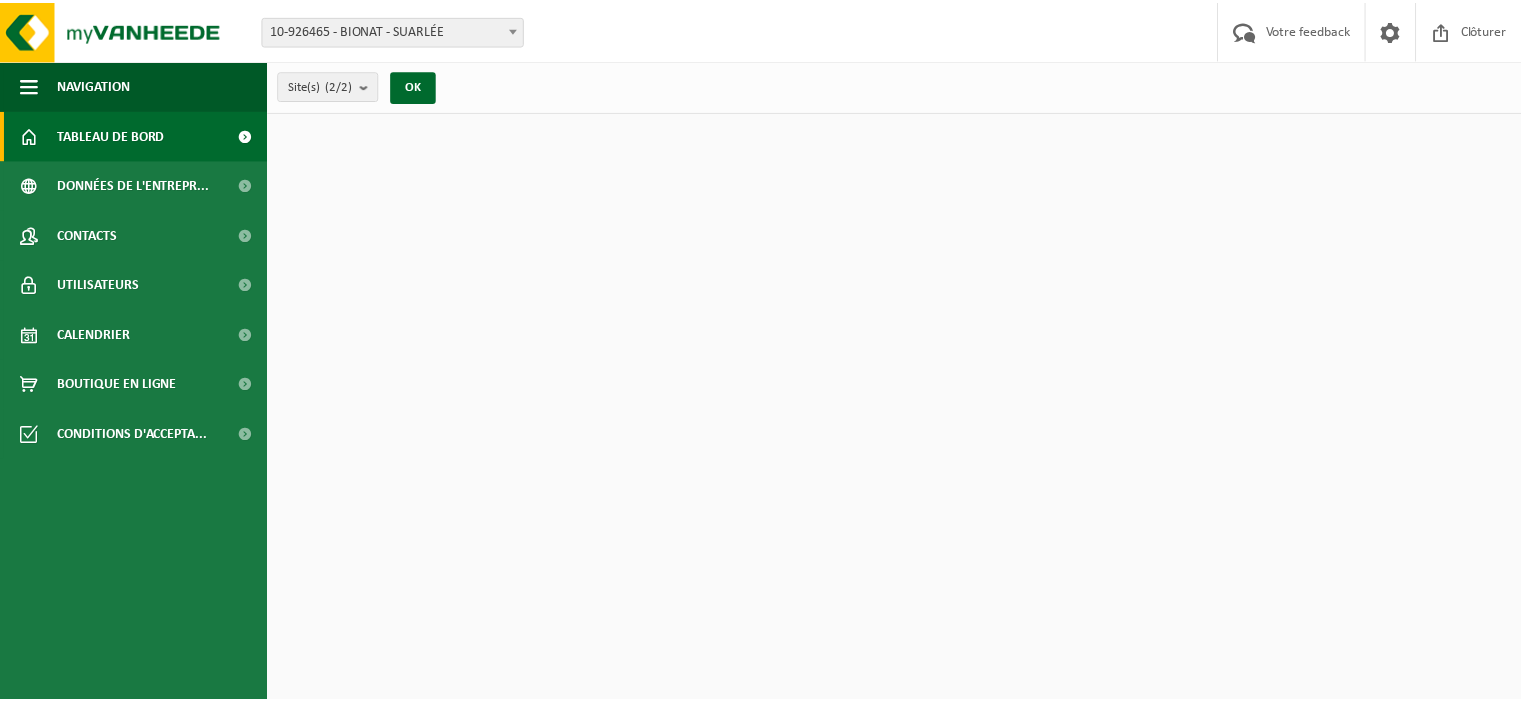 scroll, scrollTop: 0, scrollLeft: 0, axis: both 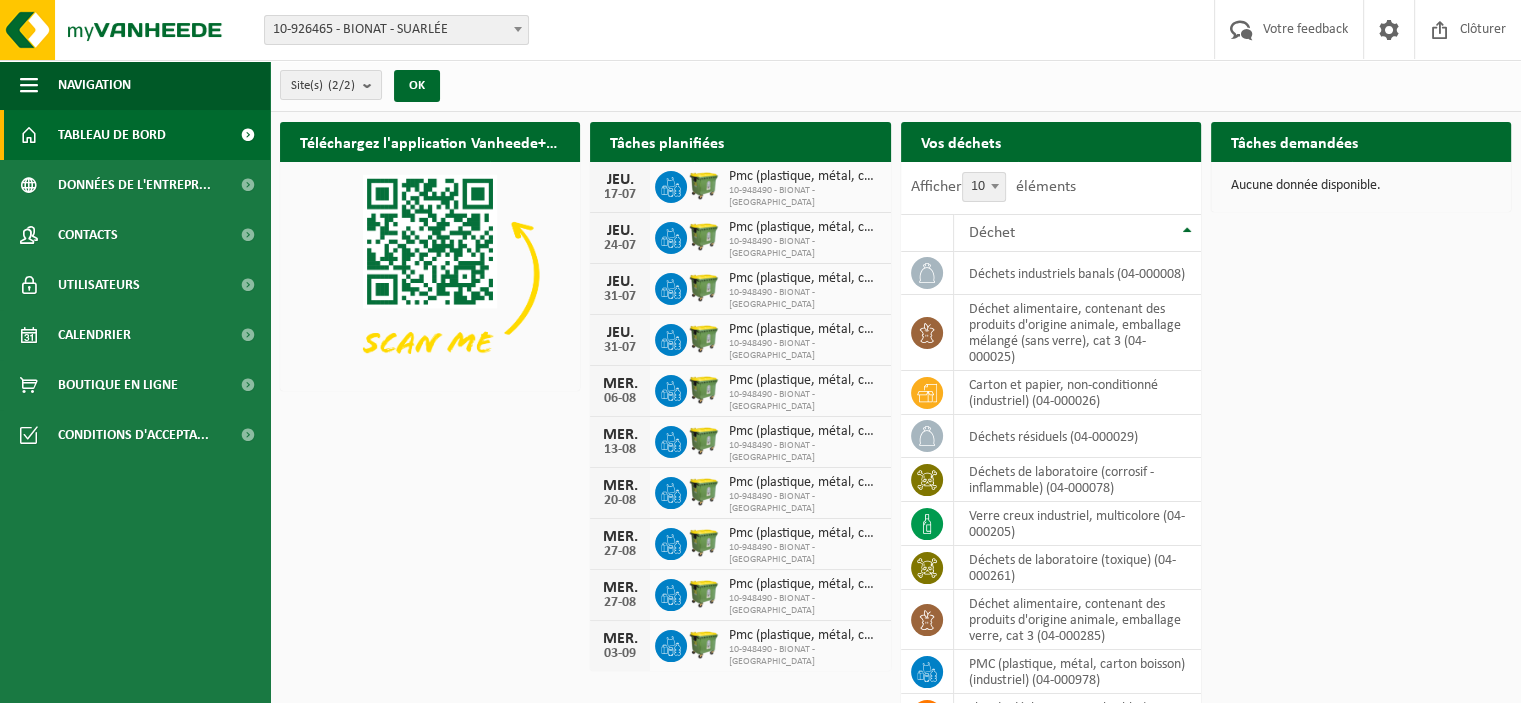 drag, startPoint x: 1423, startPoint y: 477, endPoint x: 1124, endPoint y: 548, distance: 307.31418 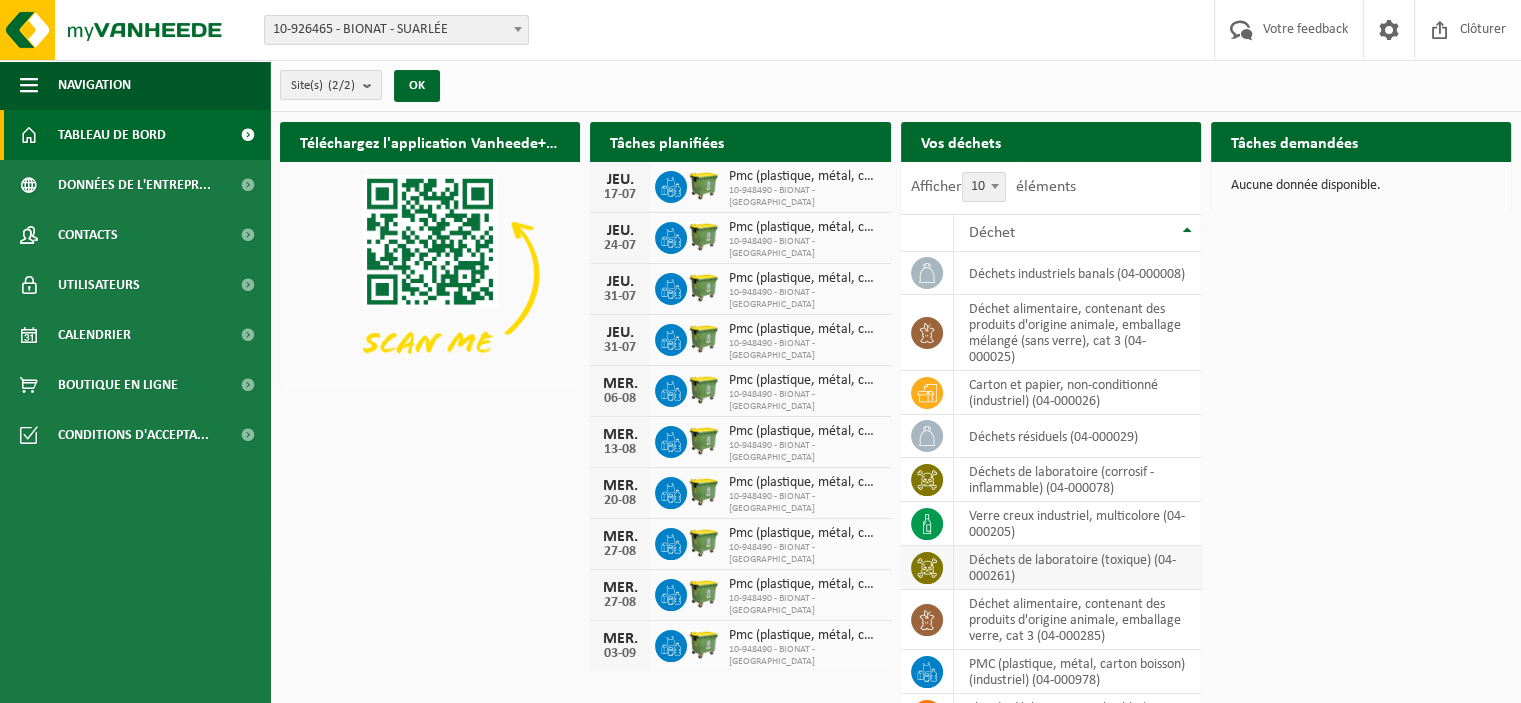click on "Téléchargez l'application Vanheede+ maintenant!       Cachez                           Tâches planifiées       Consulter votre calendrier                                        JEU.     17-07                                                Pmc (plastique, métal, carton boisson) (industriel)   10-948490 - BIONAT - NAMUR              JEU.     24-07                                                Pmc (plastique, métal, carton boisson) (industriel)   10-948490 - BIONAT - NAMUR              JEU.     31-07                                                Pmc (plastique, métal, carton boisson) (industriel)   10-948490 - BIONAT - NAMUR              JEU.     31-07                                                Pmc (plastique, métal, carton boisson) (industriel)   10-948490 - BIONAT - NAMUR              MER.     06-08                                                Pmc (plastique, métal, carton boisson) (industriel)   10-948490 - BIONAT - NAMUR              MER.     13-08" at bounding box center [895, 430] 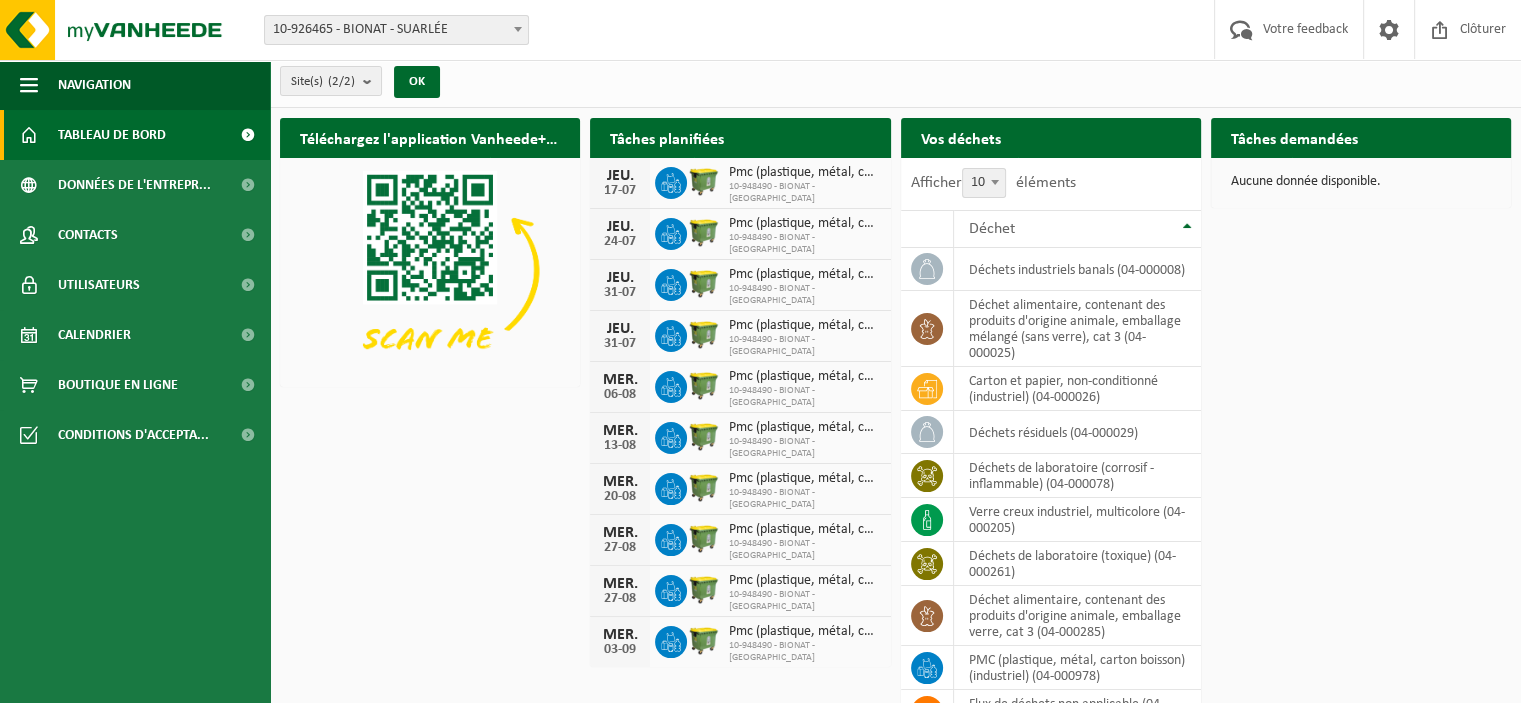 scroll, scrollTop: 0, scrollLeft: 0, axis: both 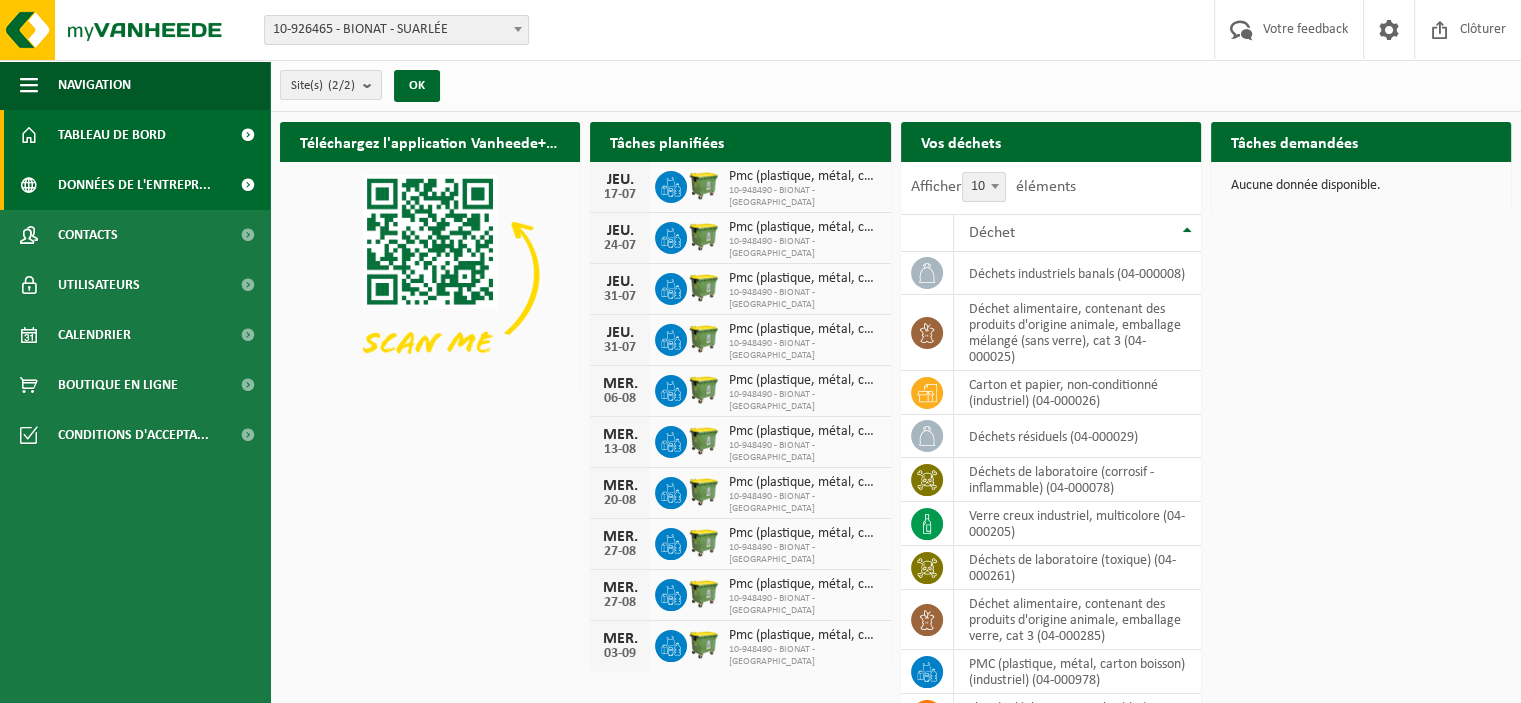 click on "Données de l'entrepr..." at bounding box center (134, 185) 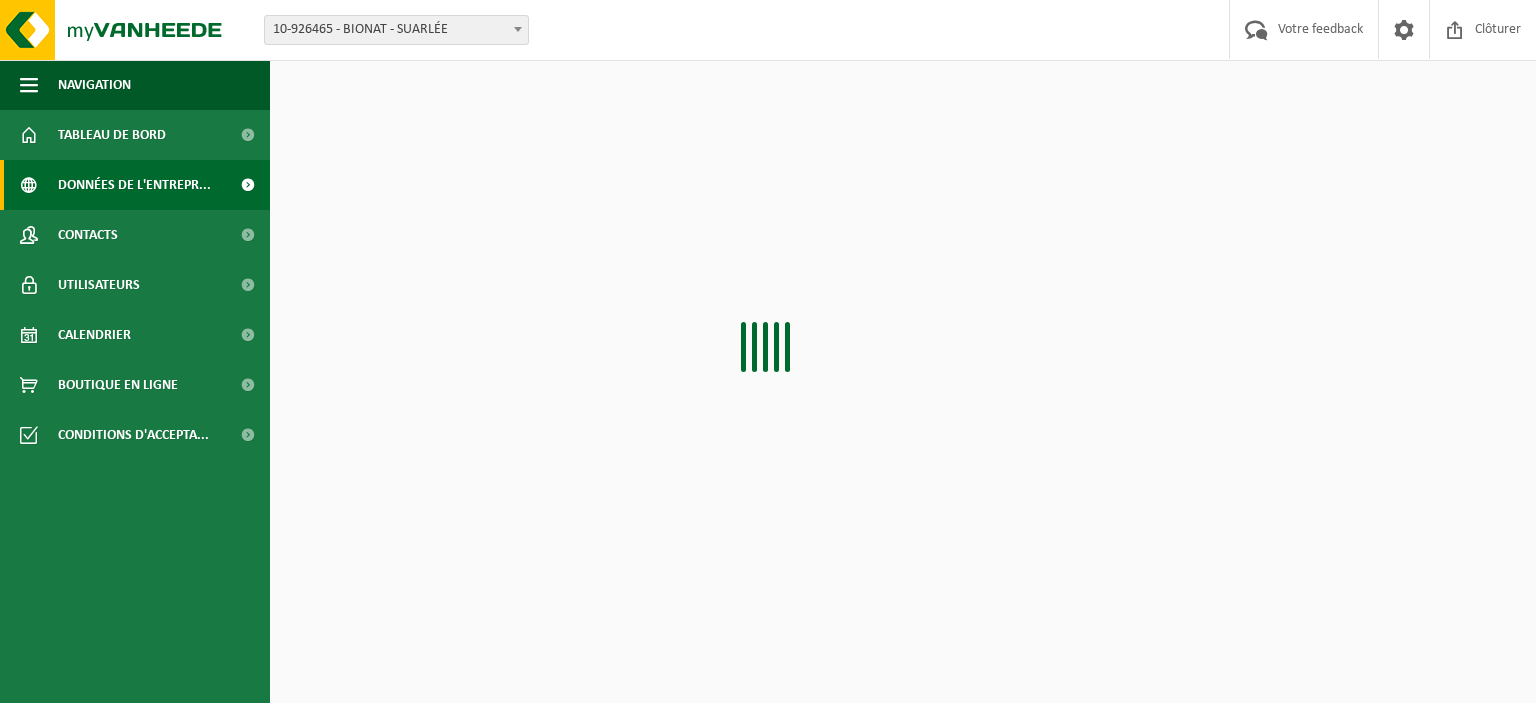 scroll, scrollTop: 0, scrollLeft: 0, axis: both 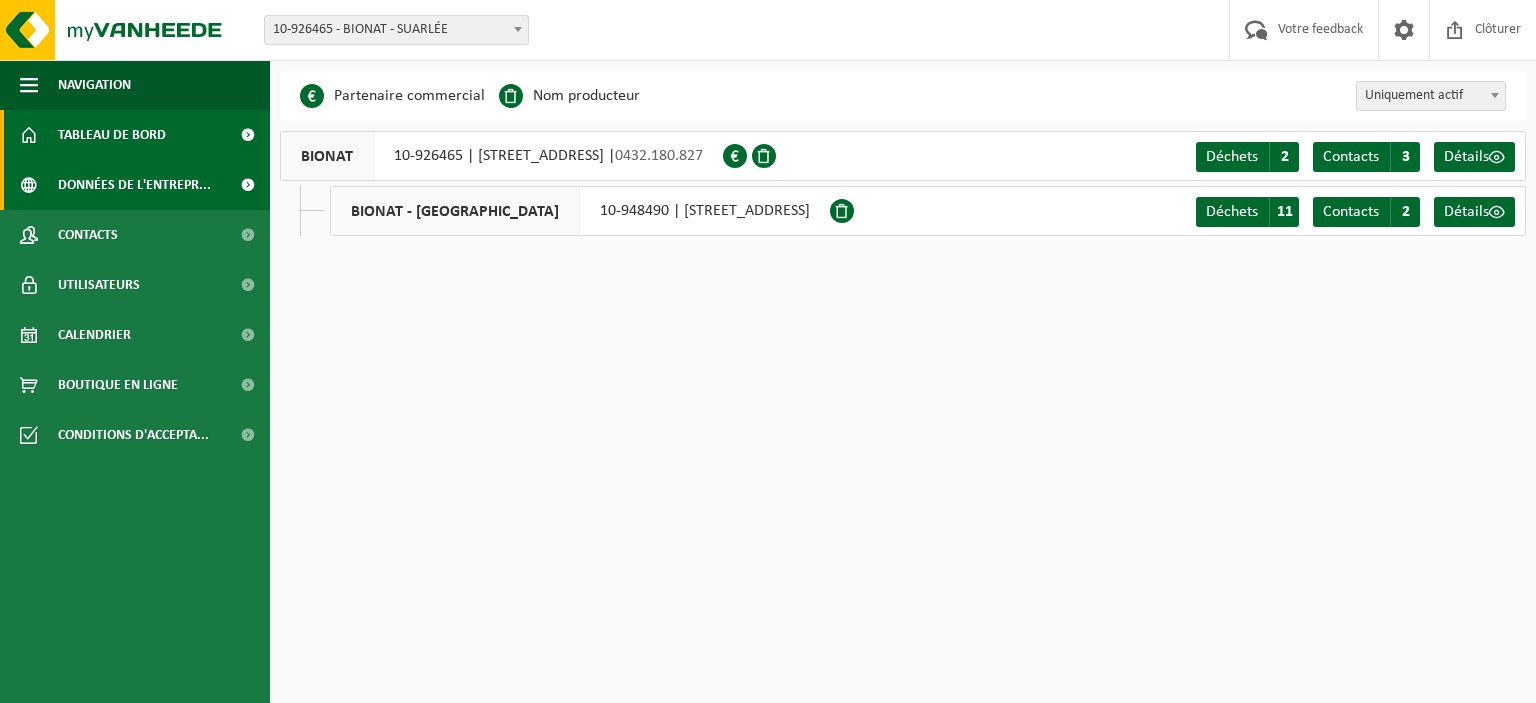 click at bounding box center [247, 135] 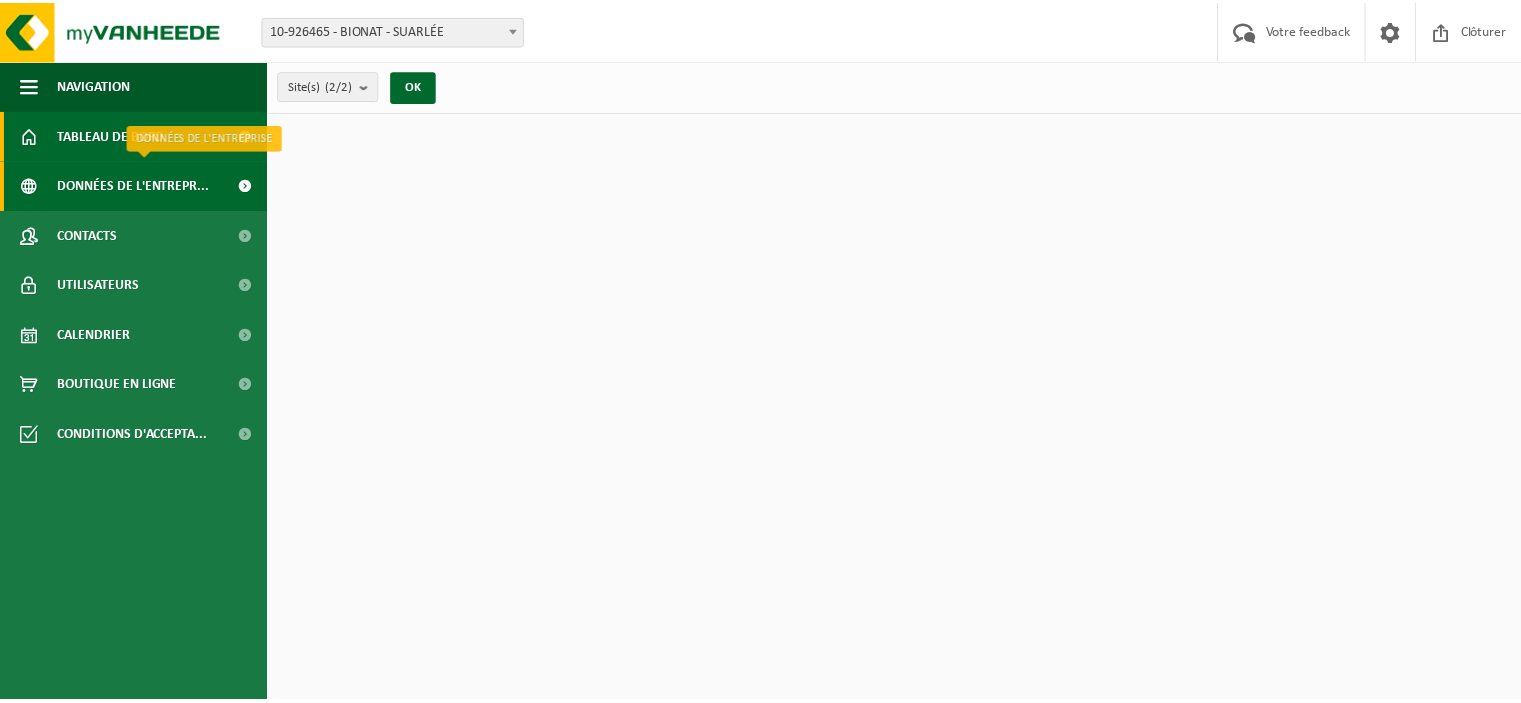scroll, scrollTop: 0, scrollLeft: 0, axis: both 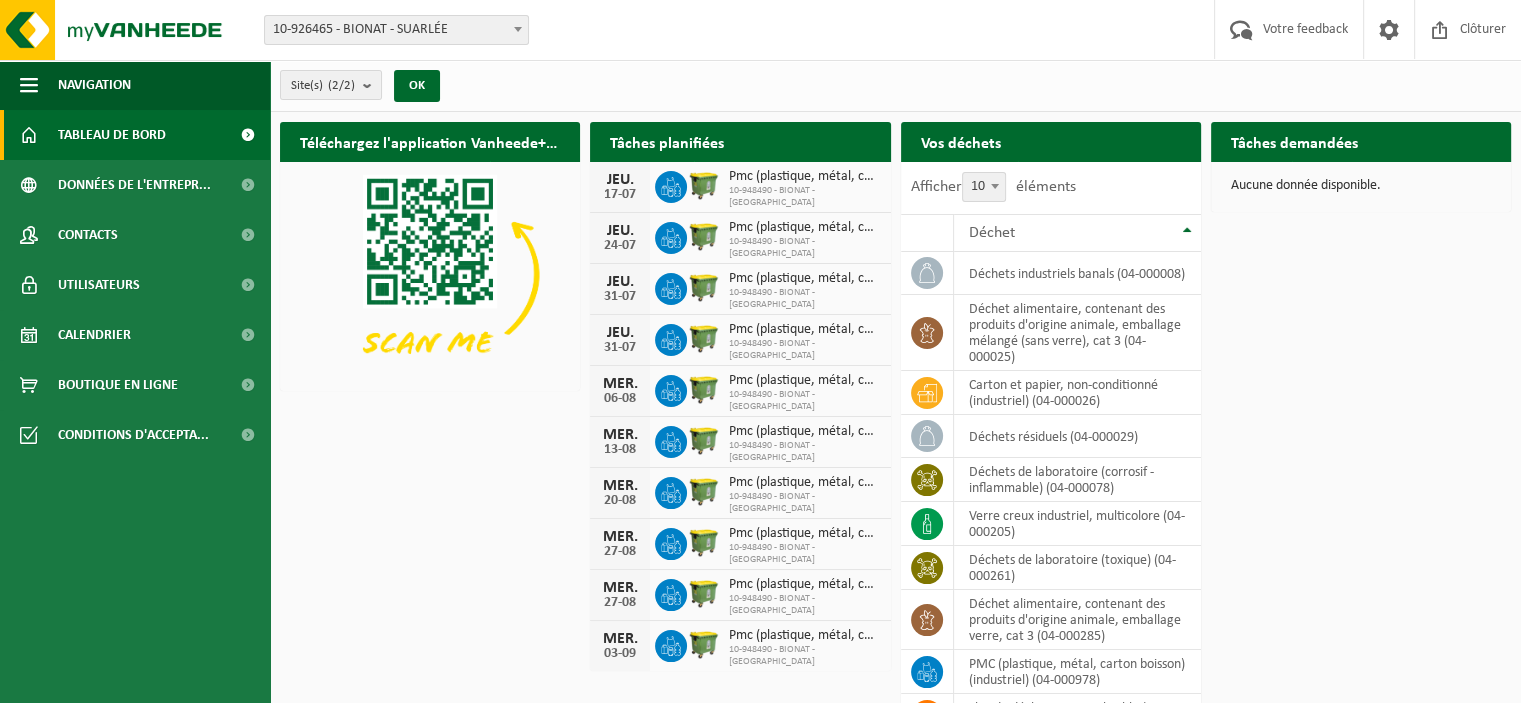 click on "Téléchargez l'application Vanheede+ maintenant!       Cachez                           Tâches planifiées       Consulter votre calendrier                                        JEU.     17-07                                                Pmc (plastique, métal, carton boisson) (industriel)   10-948490 - BIONAT - NAMUR              JEU.     24-07                                                Pmc (plastique, métal, carton boisson) (industriel)   10-948490 - BIONAT - NAMUR              JEU.     31-07                                                Pmc (plastique, métal, carton boisson) (industriel)   10-948490 - BIONAT - NAMUR              JEU.     31-07                                                Pmc (plastique, métal, carton boisson) (industriel)   10-948490 - BIONAT - NAMUR              MER.     06-08                                                Pmc (plastique, métal, carton boisson) (industriel)   10-948490 - BIONAT - NAMUR              MER.     13-08" at bounding box center [895, 430] 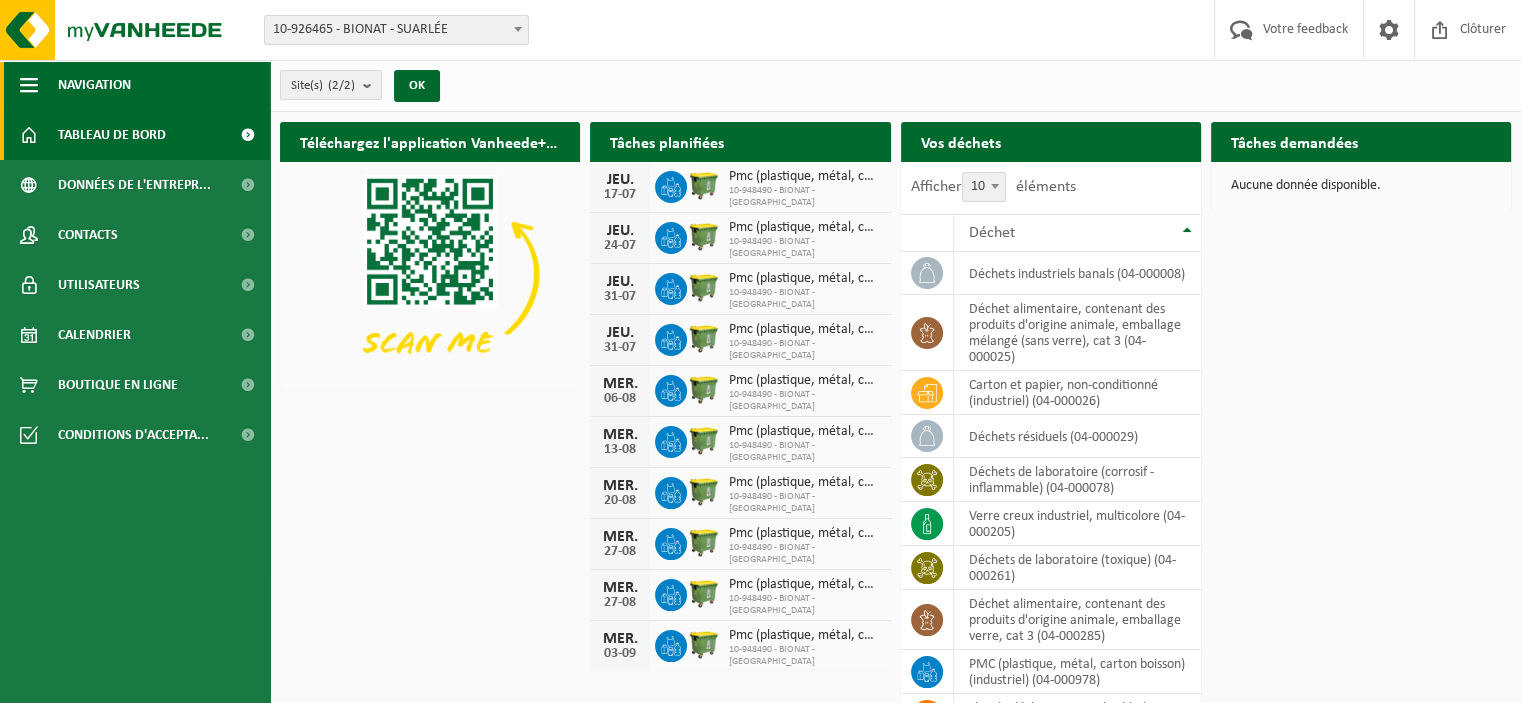 click at bounding box center [29, 85] 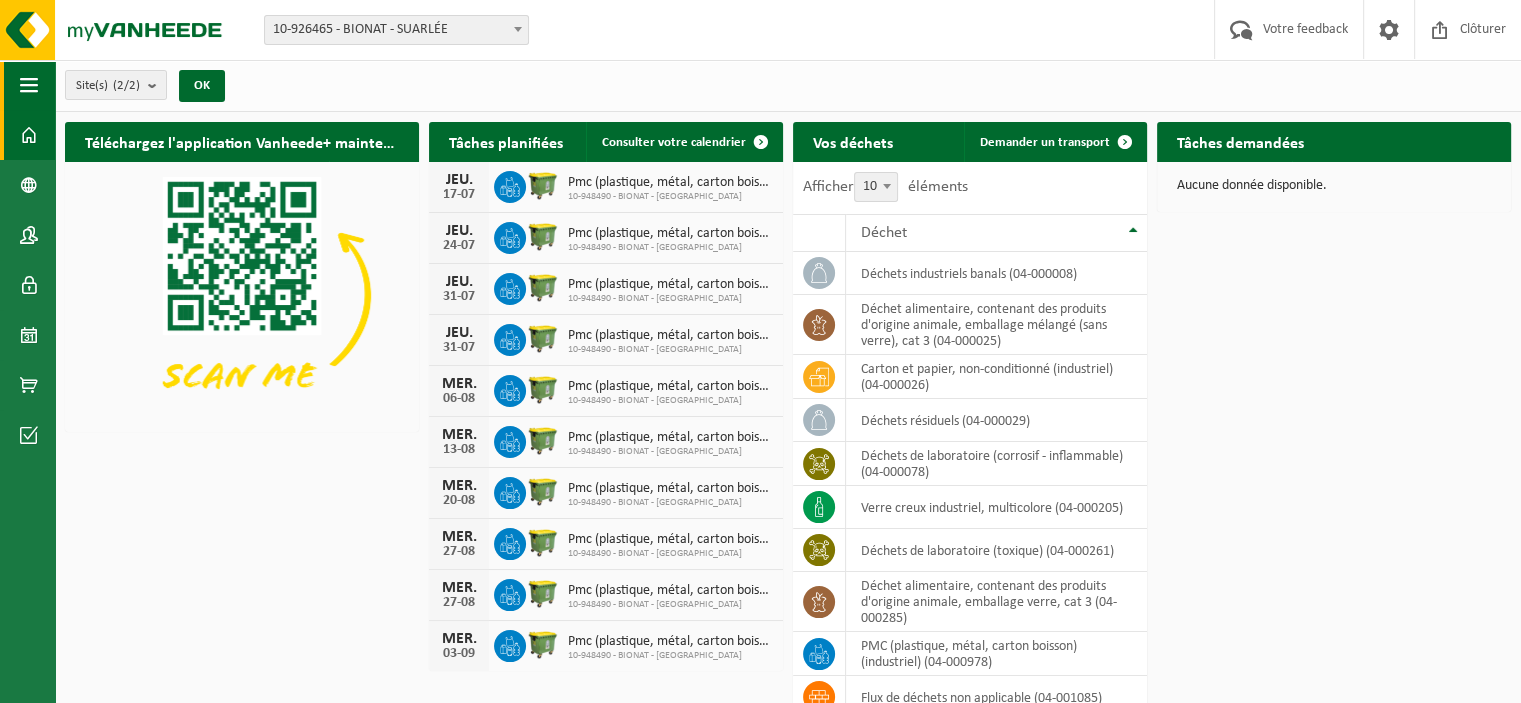 click at bounding box center [29, 85] 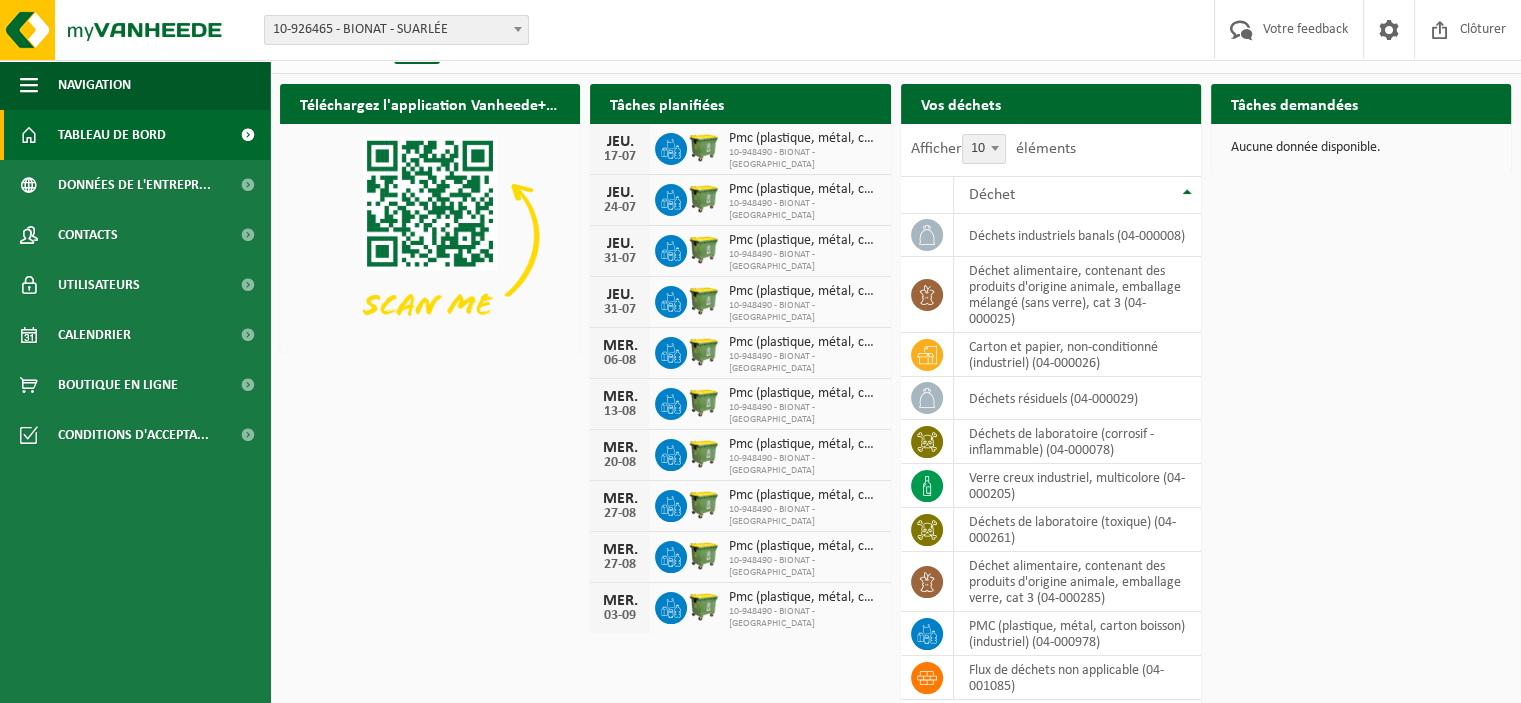 scroll, scrollTop: 0, scrollLeft: 0, axis: both 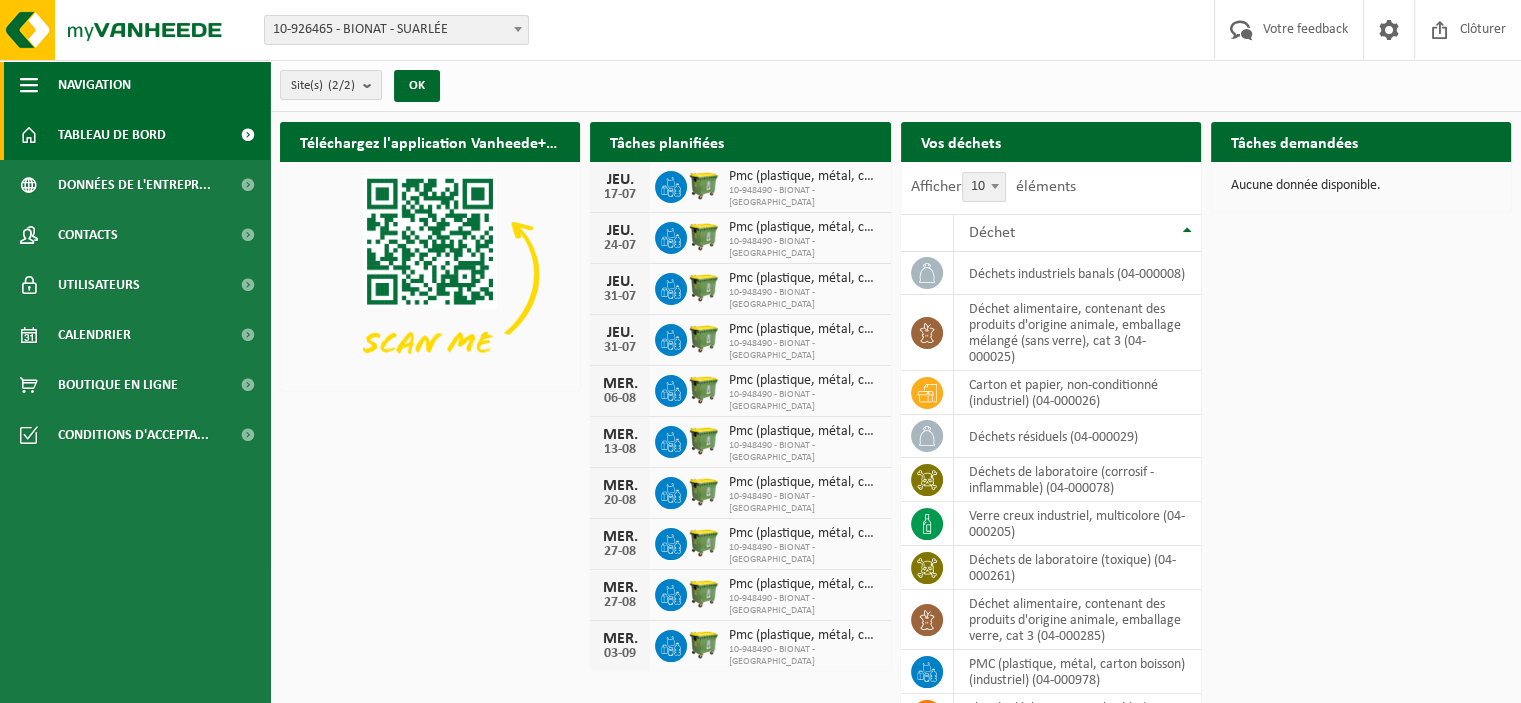 click at bounding box center [29, 85] 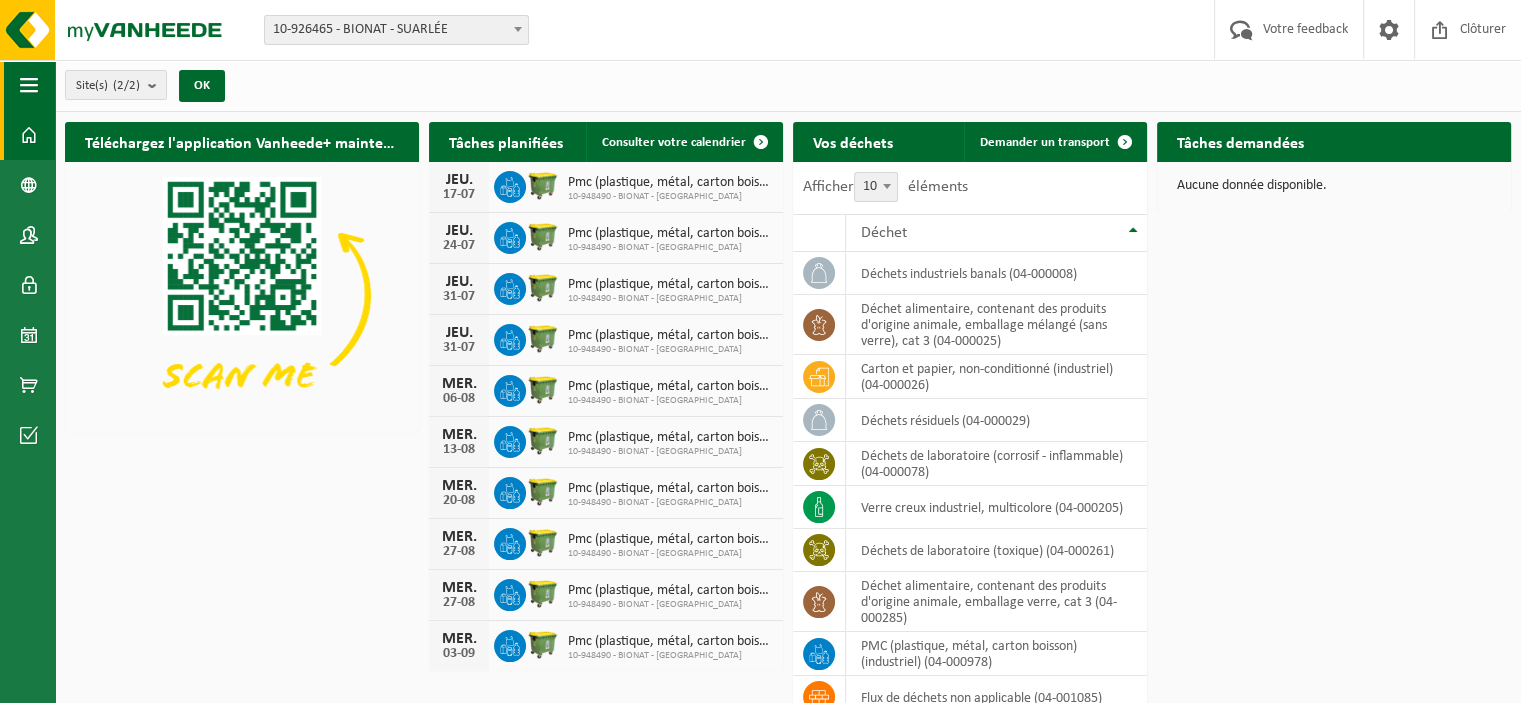 click at bounding box center [29, 85] 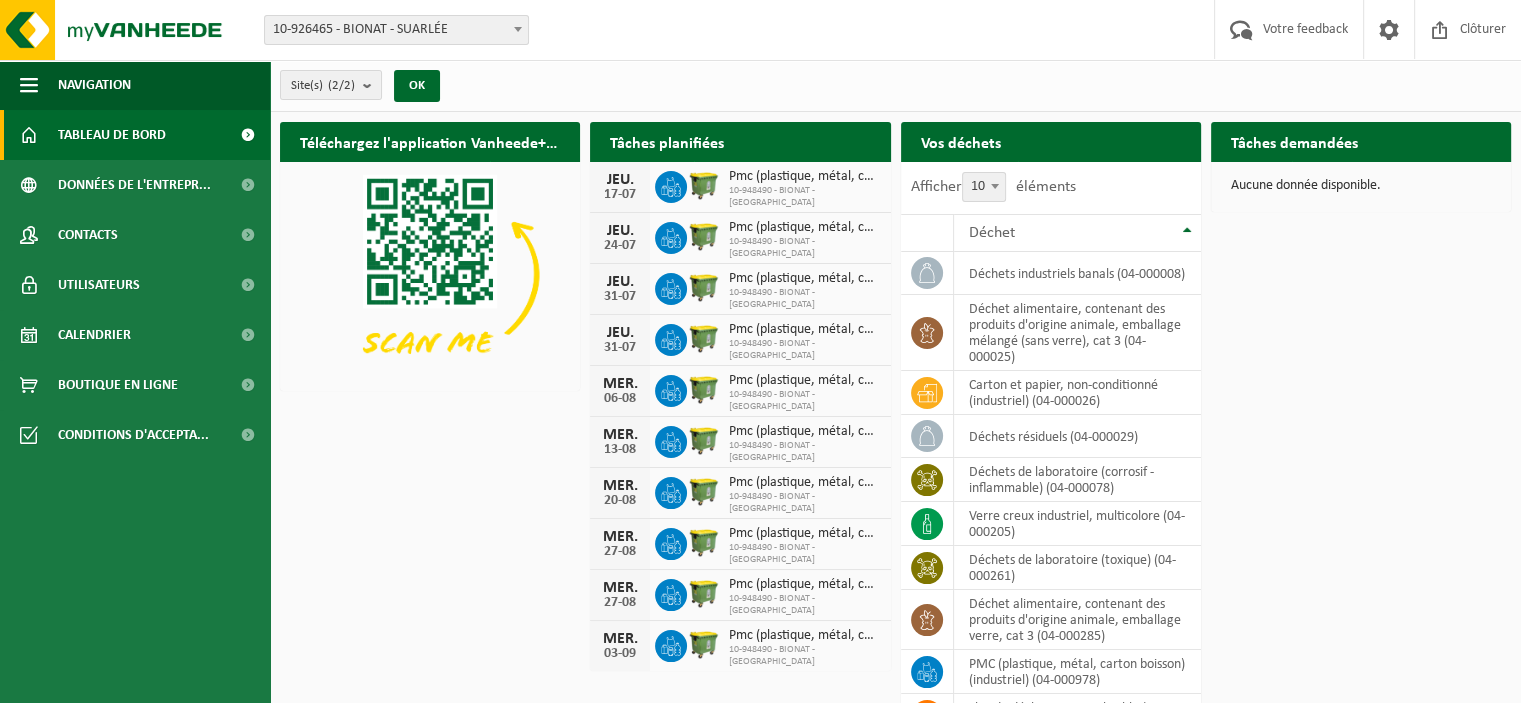 click at bounding box center (247, 135) 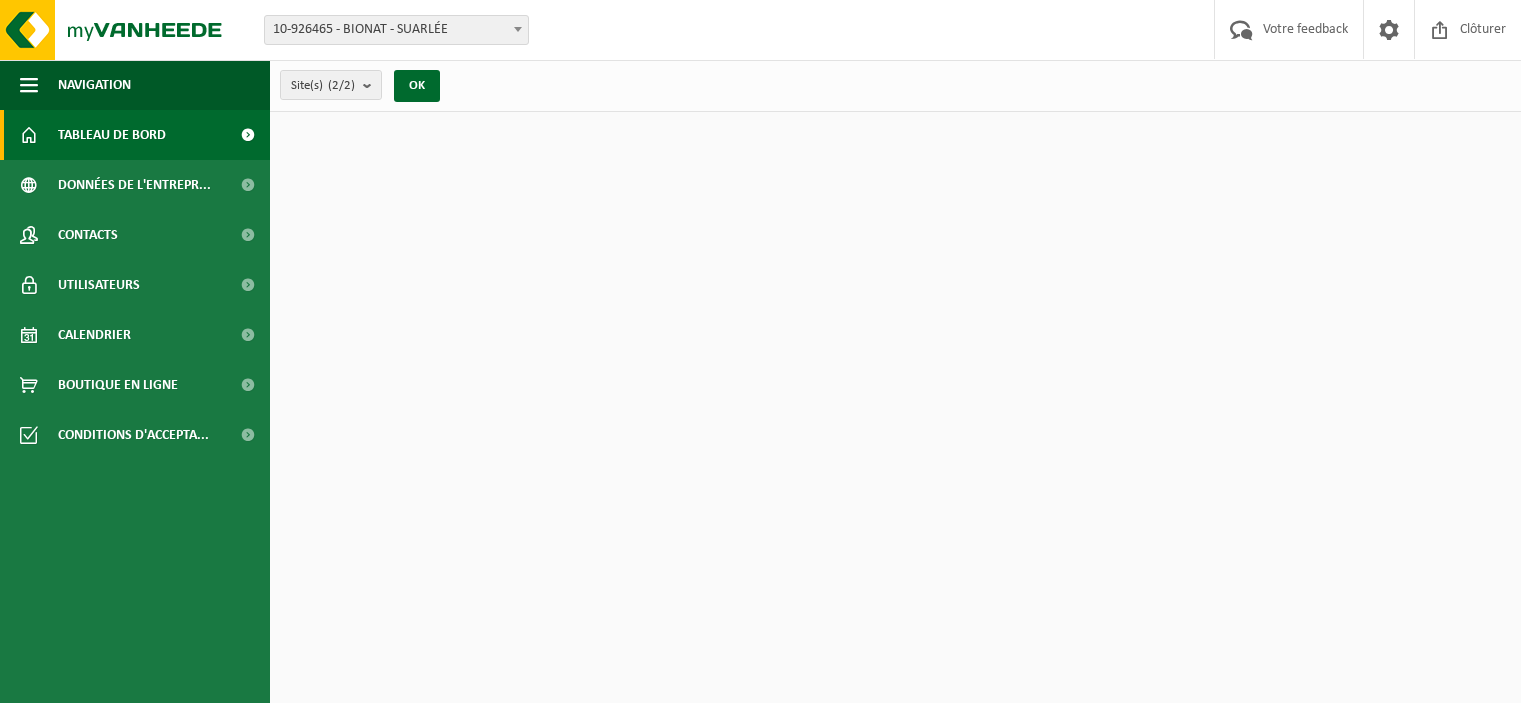 scroll, scrollTop: 0, scrollLeft: 0, axis: both 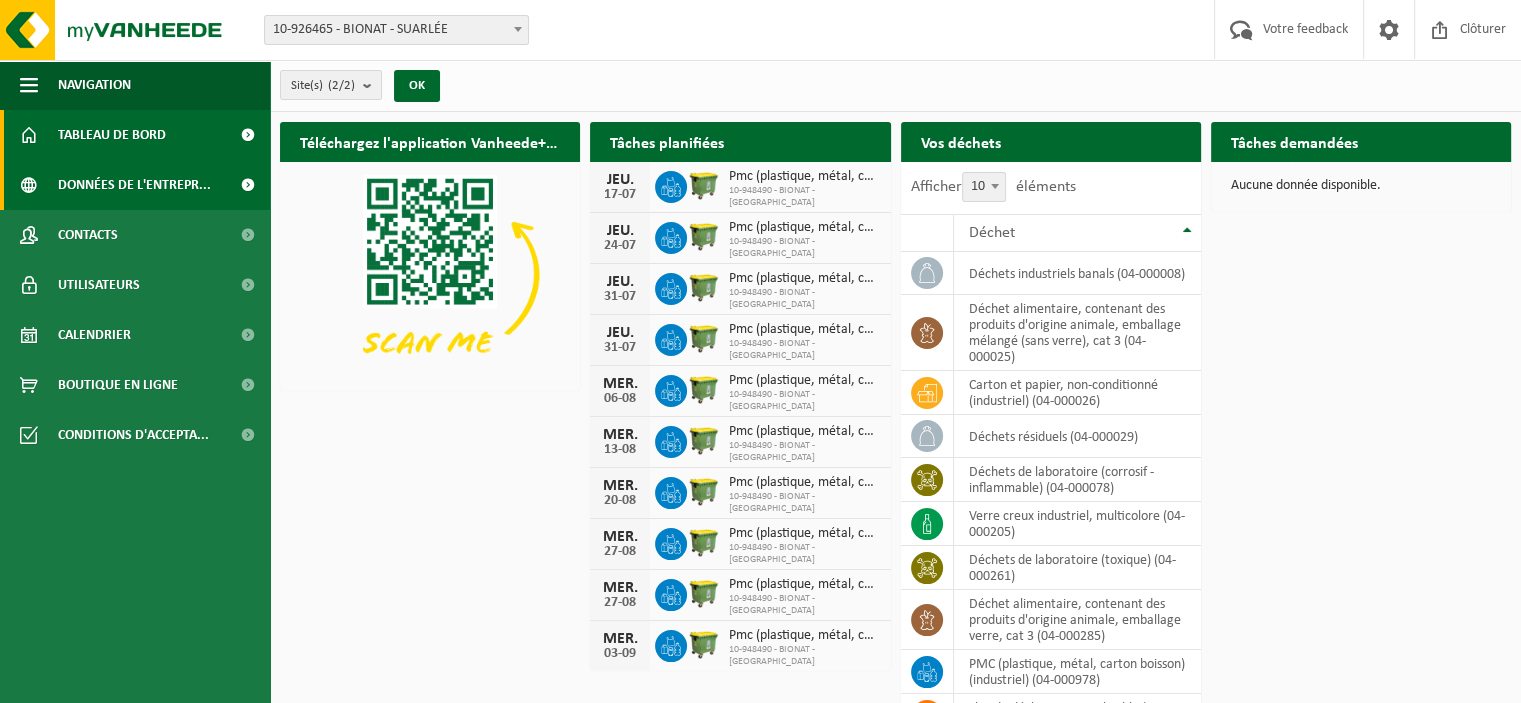 click at bounding box center [247, 185] 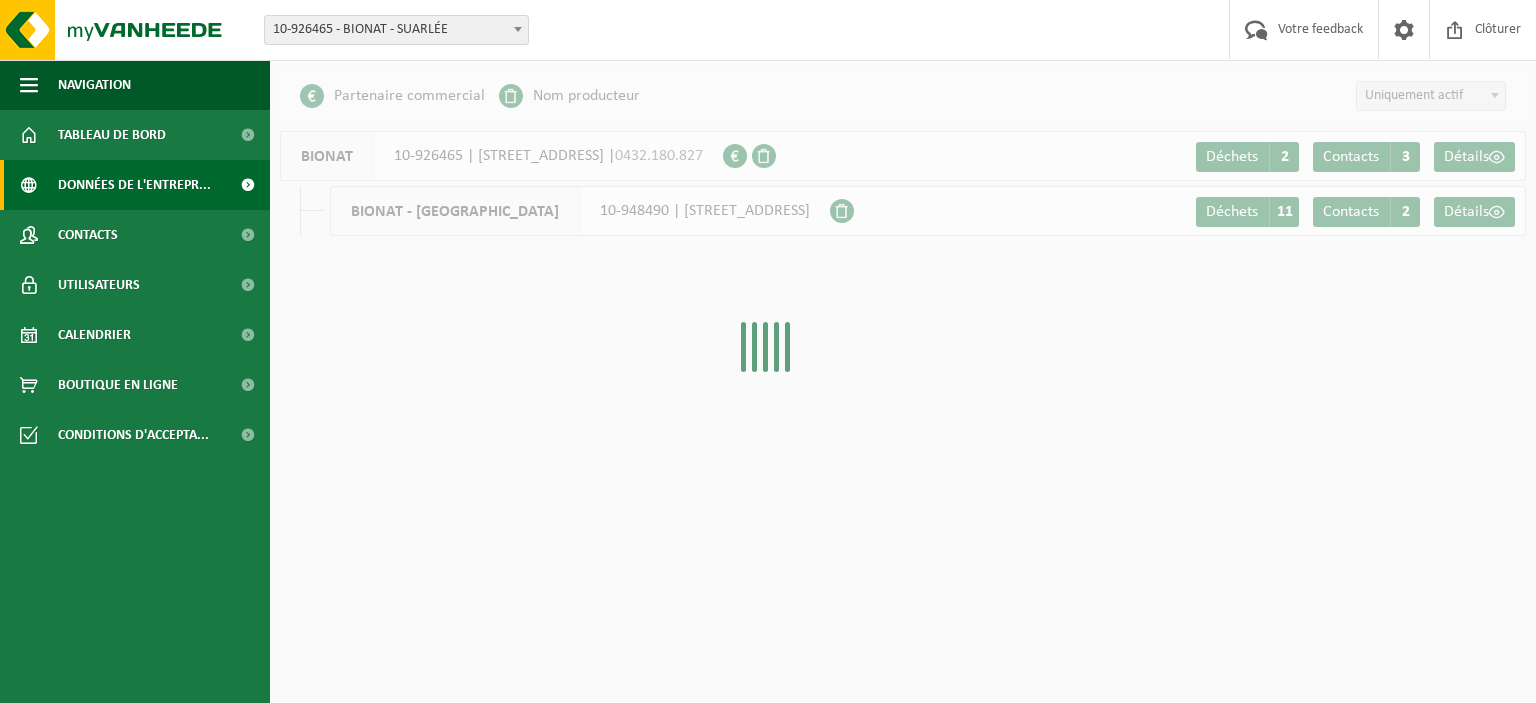 scroll, scrollTop: 0, scrollLeft: 0, axis: both 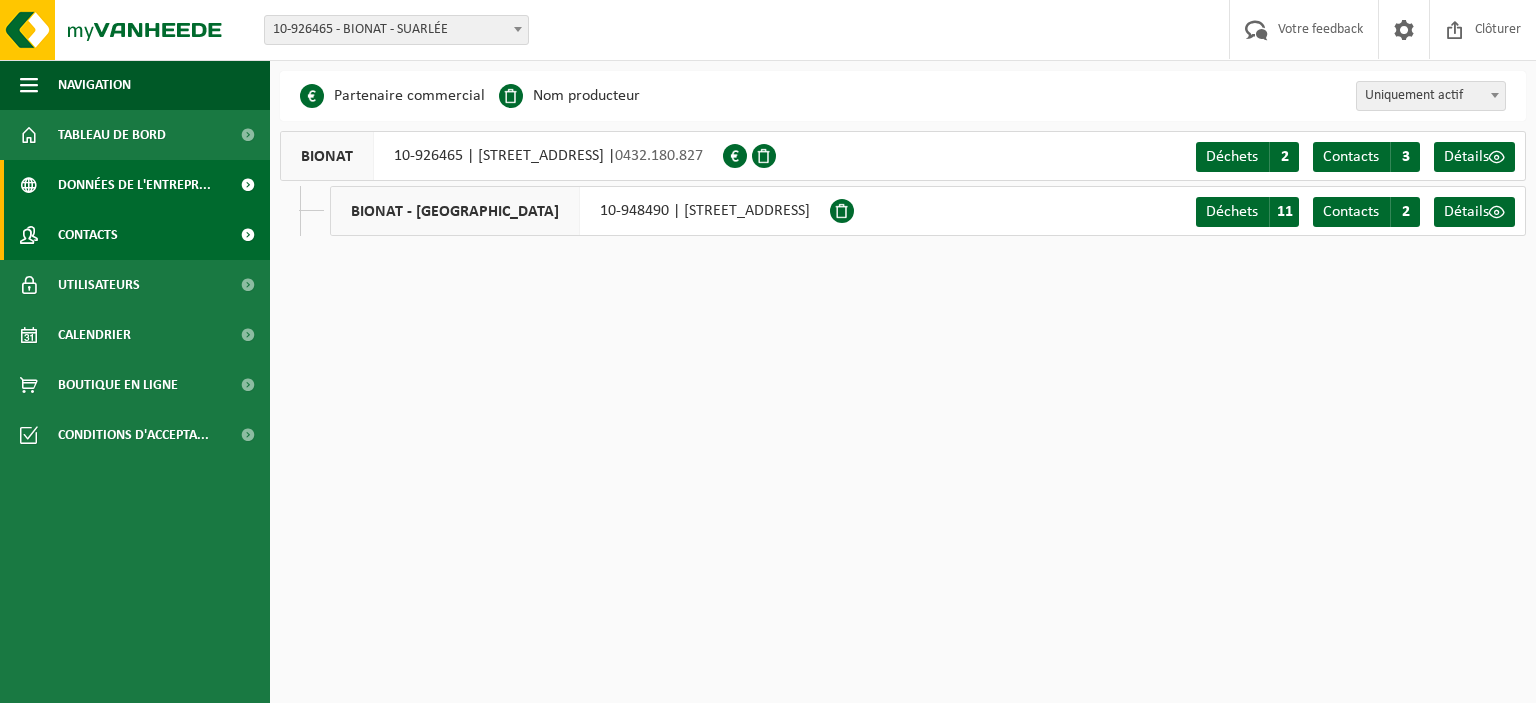 click at bounding box center (247, 235) 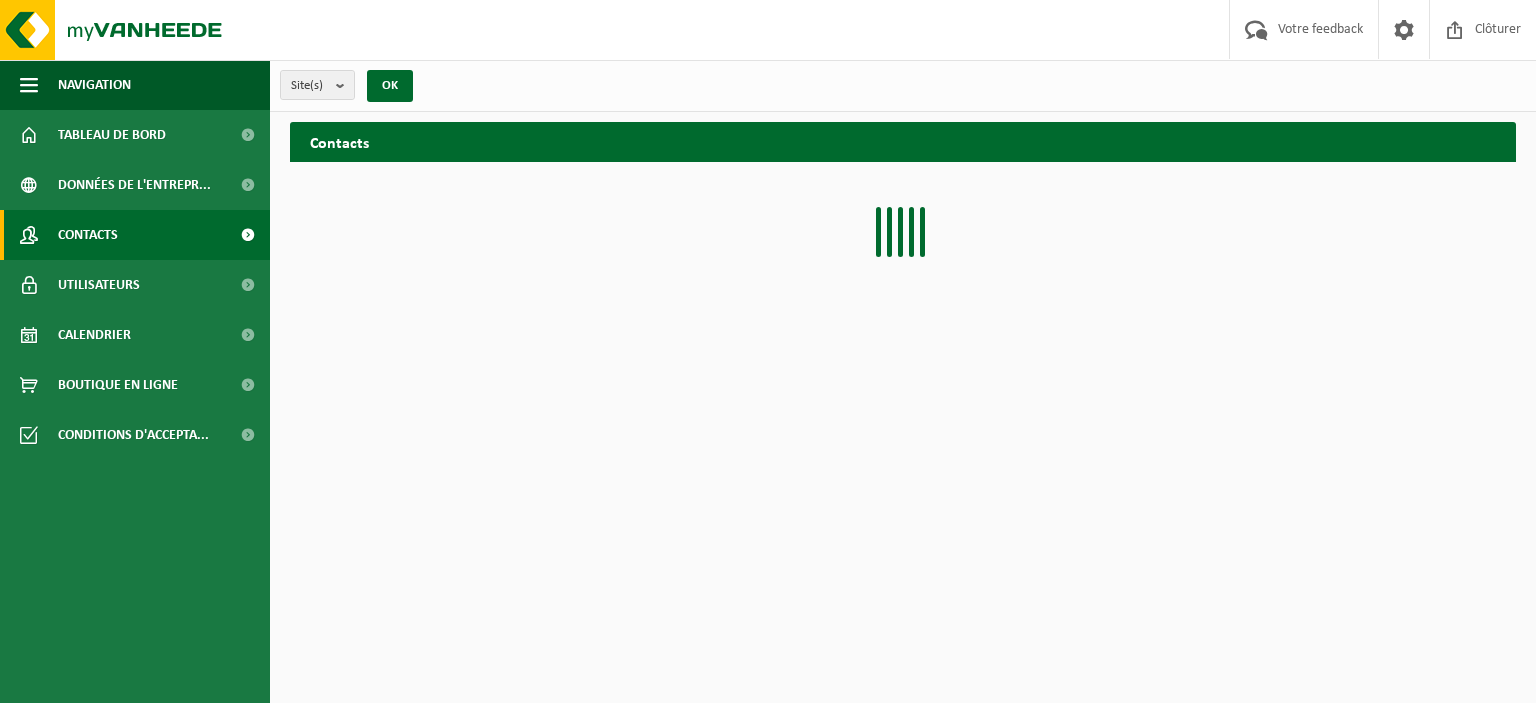 scroll, scrollTop: 0, scrollLeft: 0, axis: both 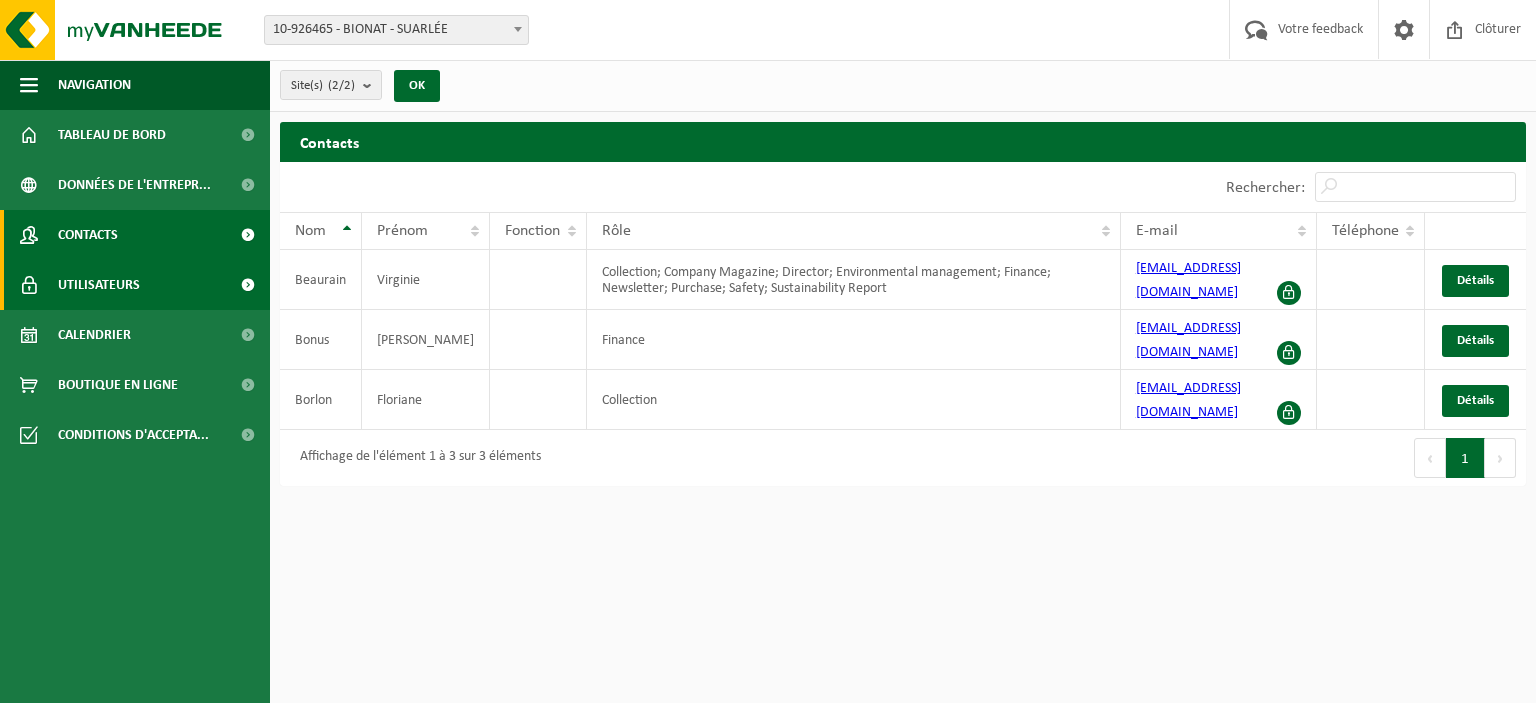 click on "Utilisateurs" at bounding box center (135, 285) 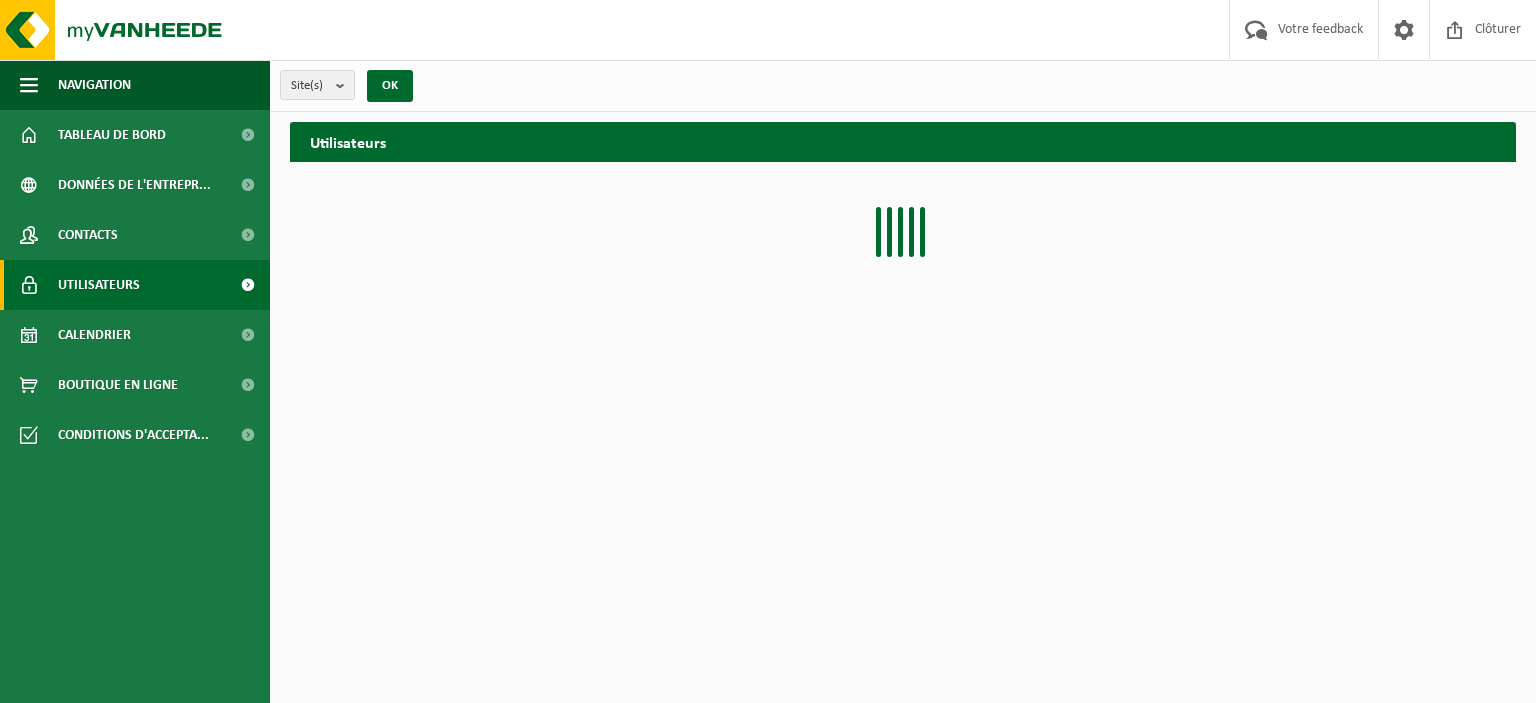 scroll, scrollTop: 0, scrollLeft: 0, axis: both 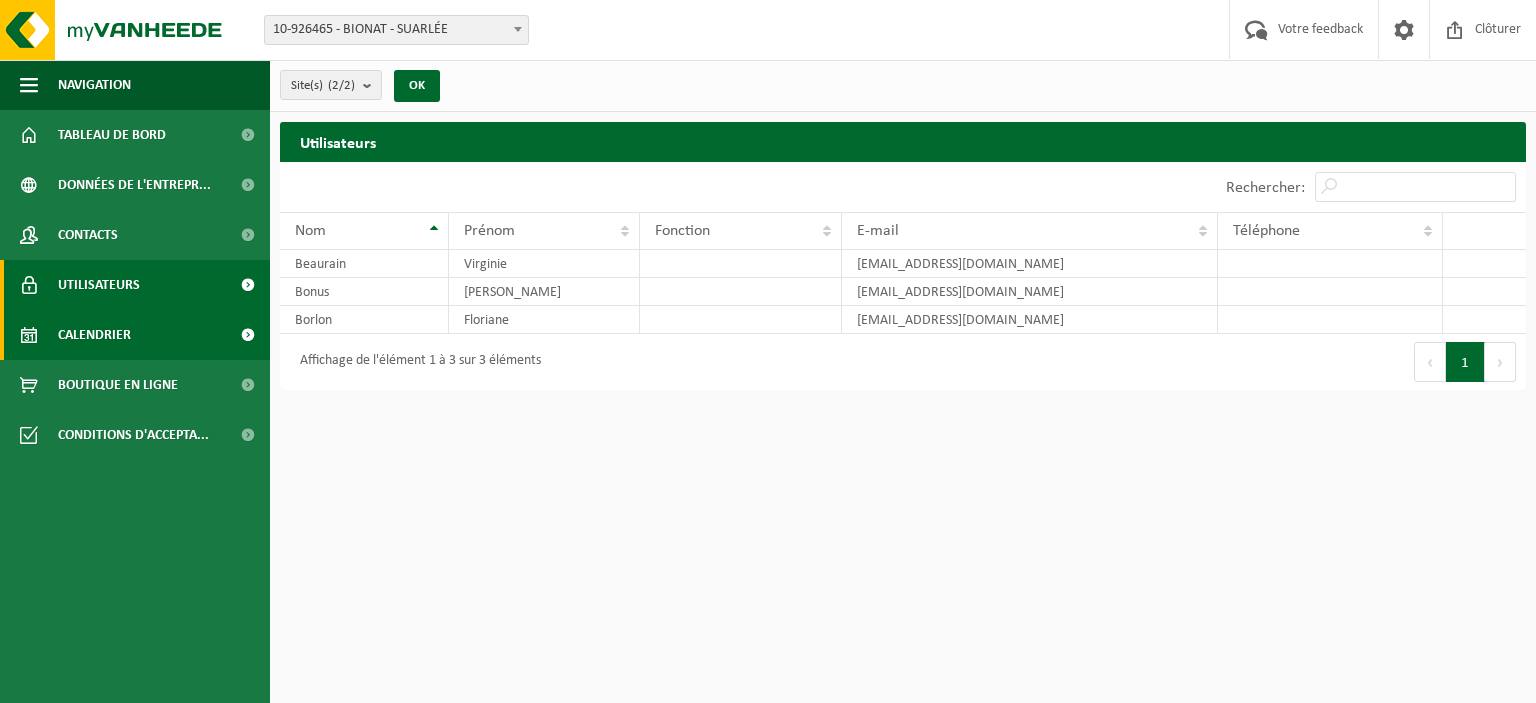 click on "Calendrier" at bounding box center [135, 335] 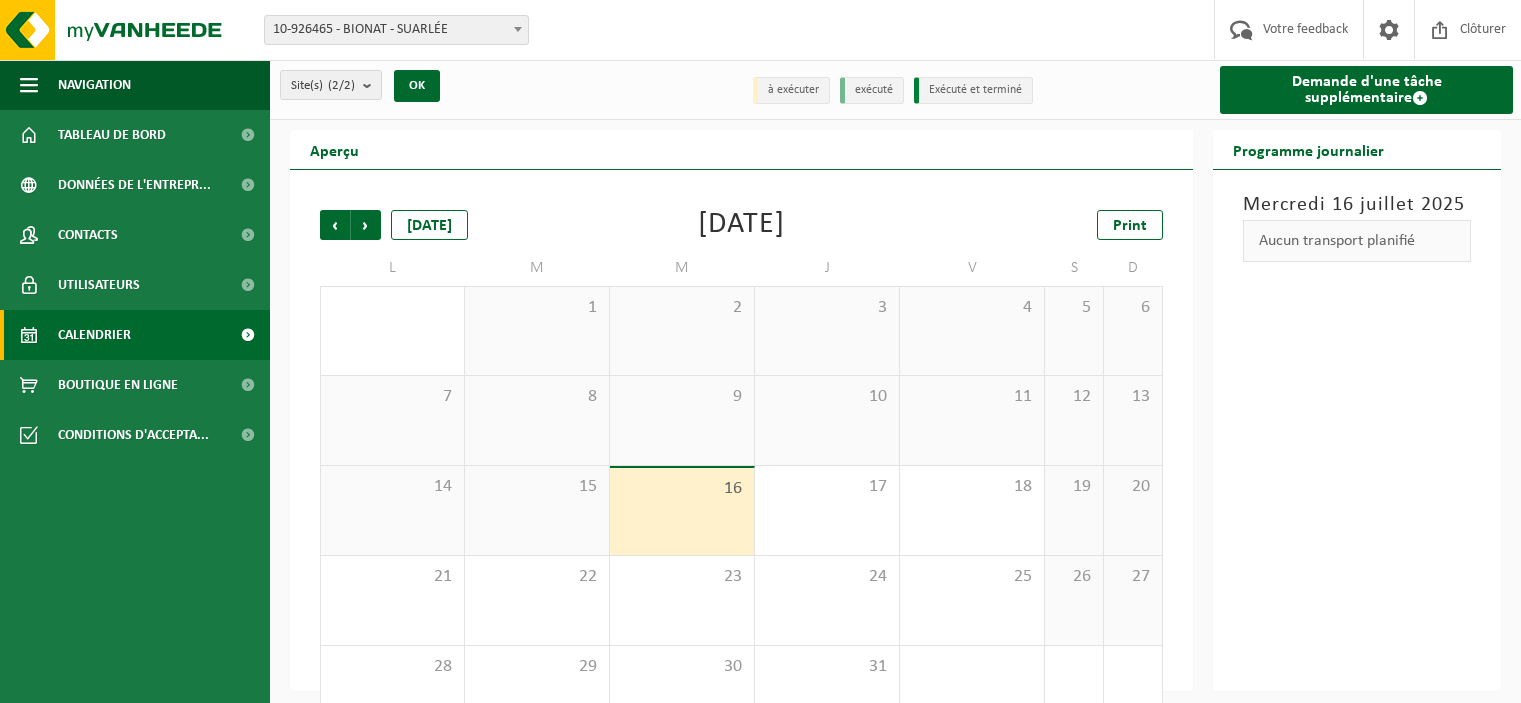 scroll, scrollTop: 0, scrollLeft: 0, axis: both 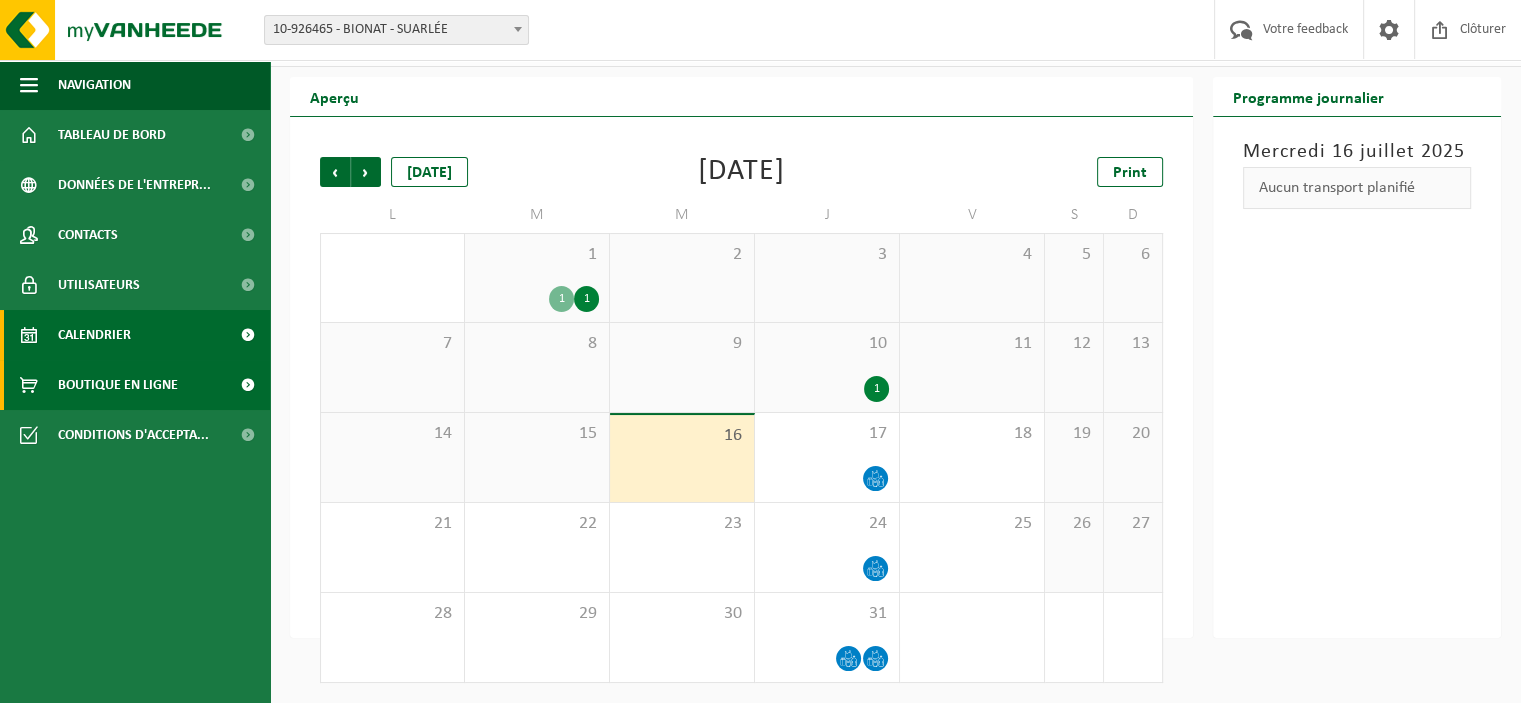click at bounding box center [247, 385] 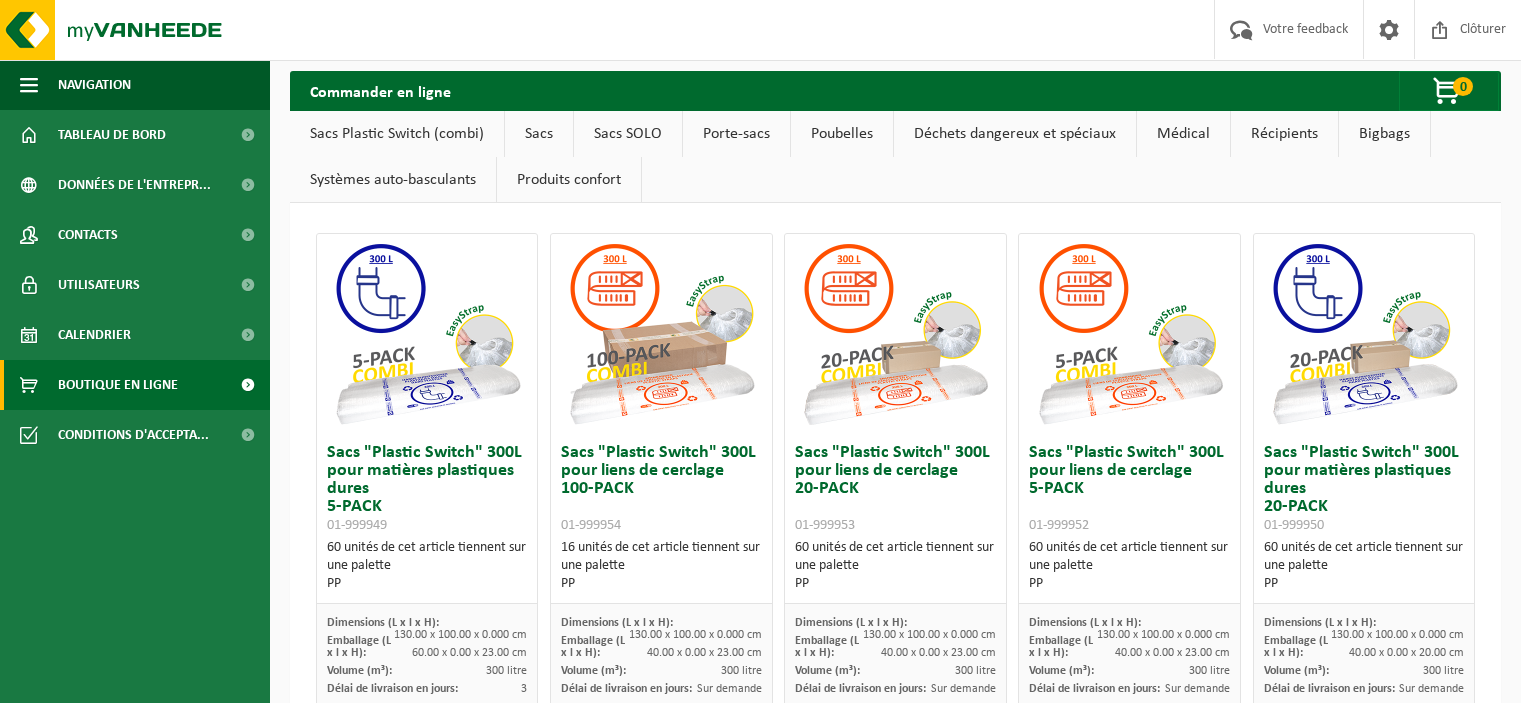 scroll, scrollTop: 0, scrollLeft: 0, axis: both 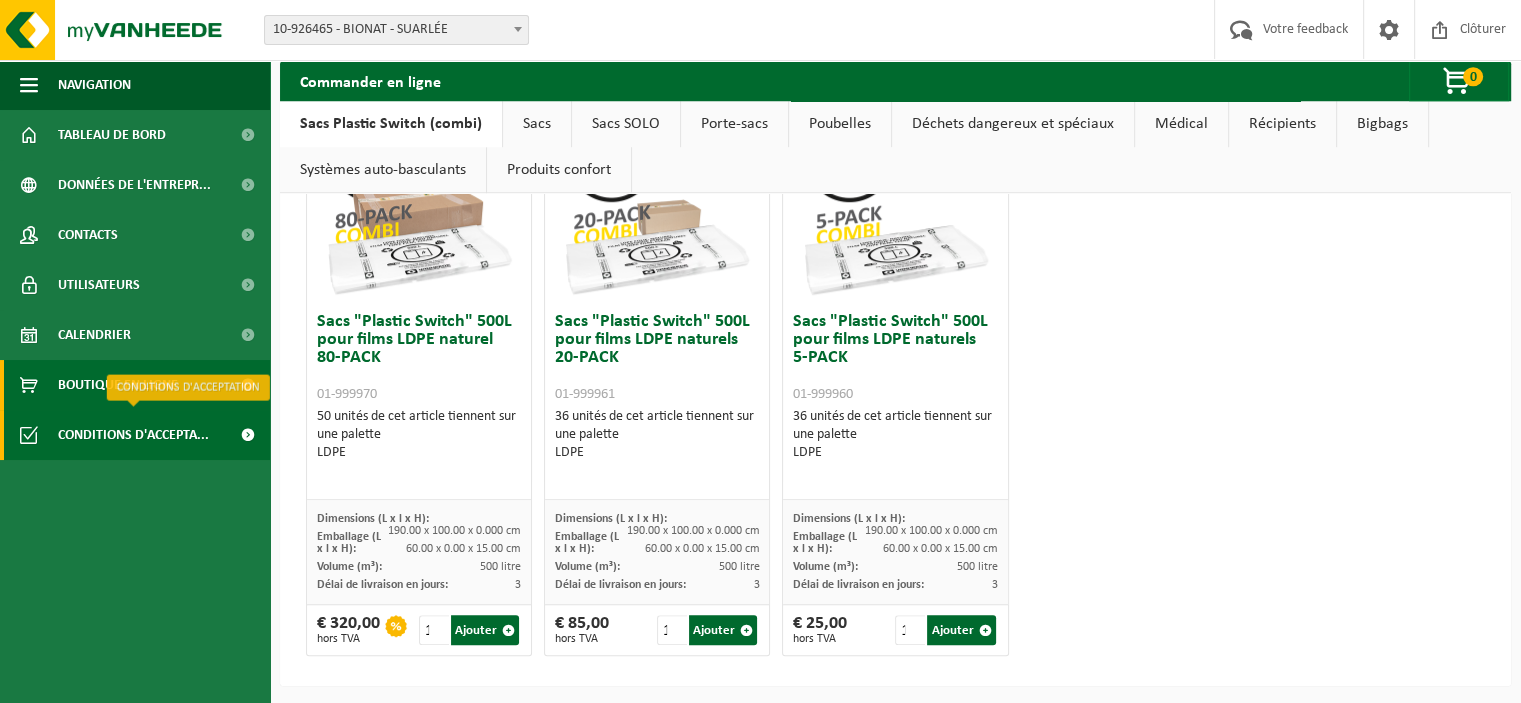 click on "Conditions d'accepta..." at bounding box center (135, 435) 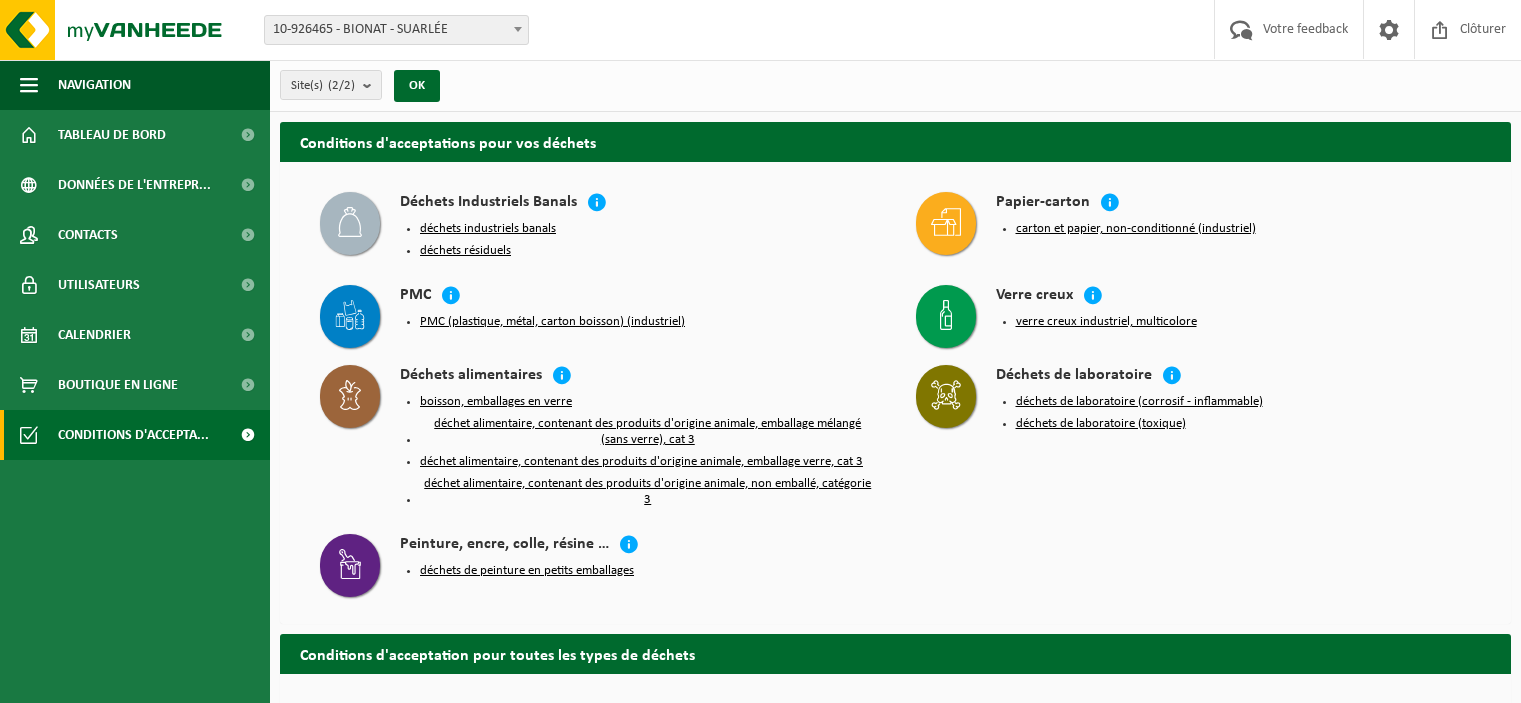 scroll, scrollTop: 0, scrollLeft: 0, axis: both 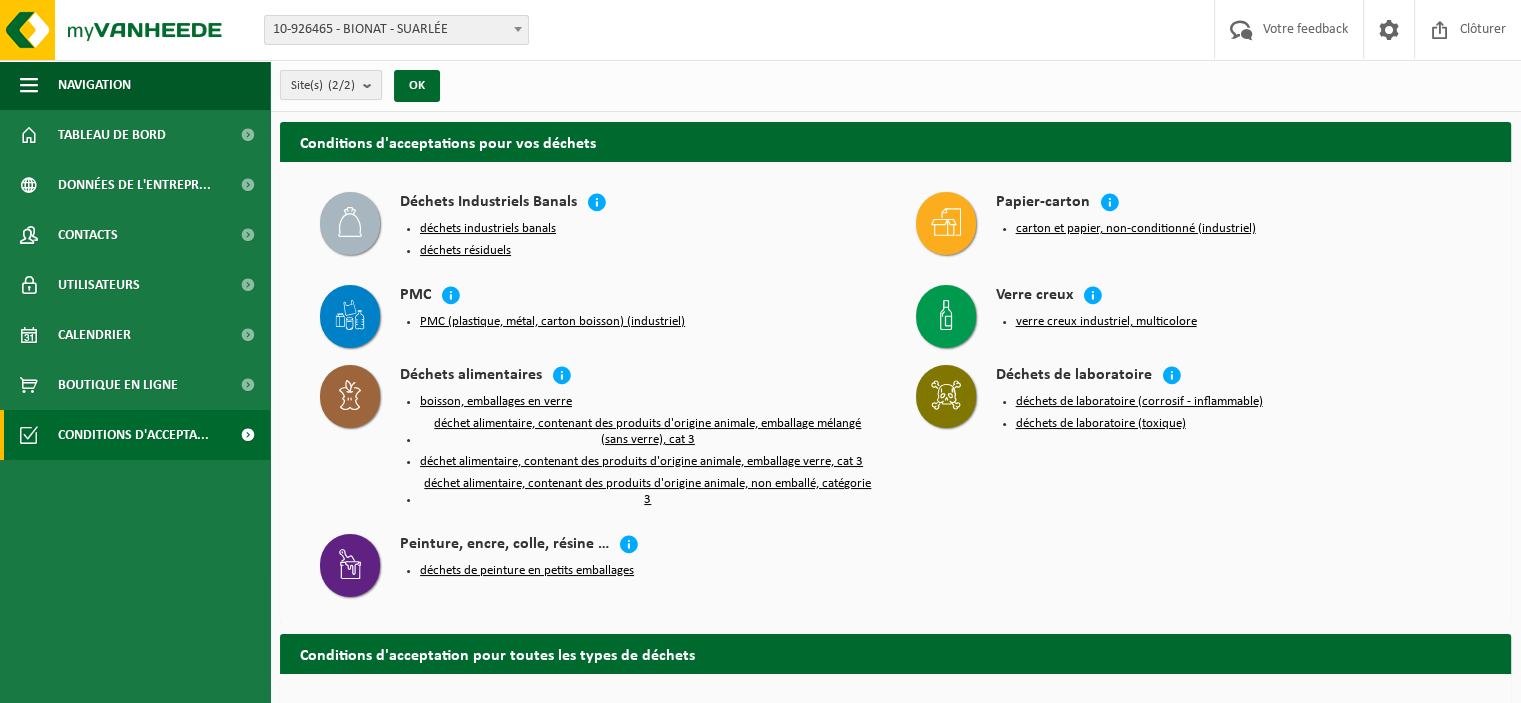click at bounding box center (372, 85) 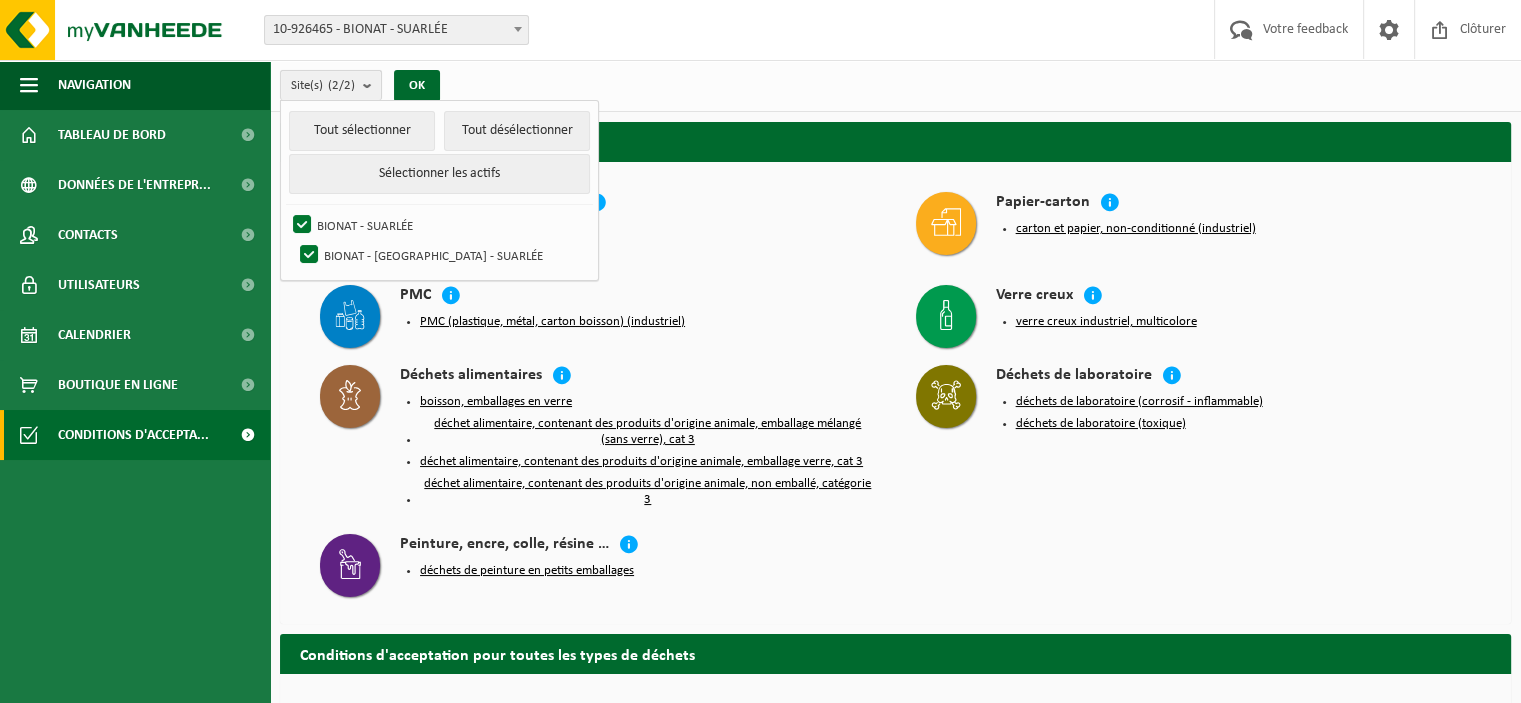 click at bounding box center (372, 85) 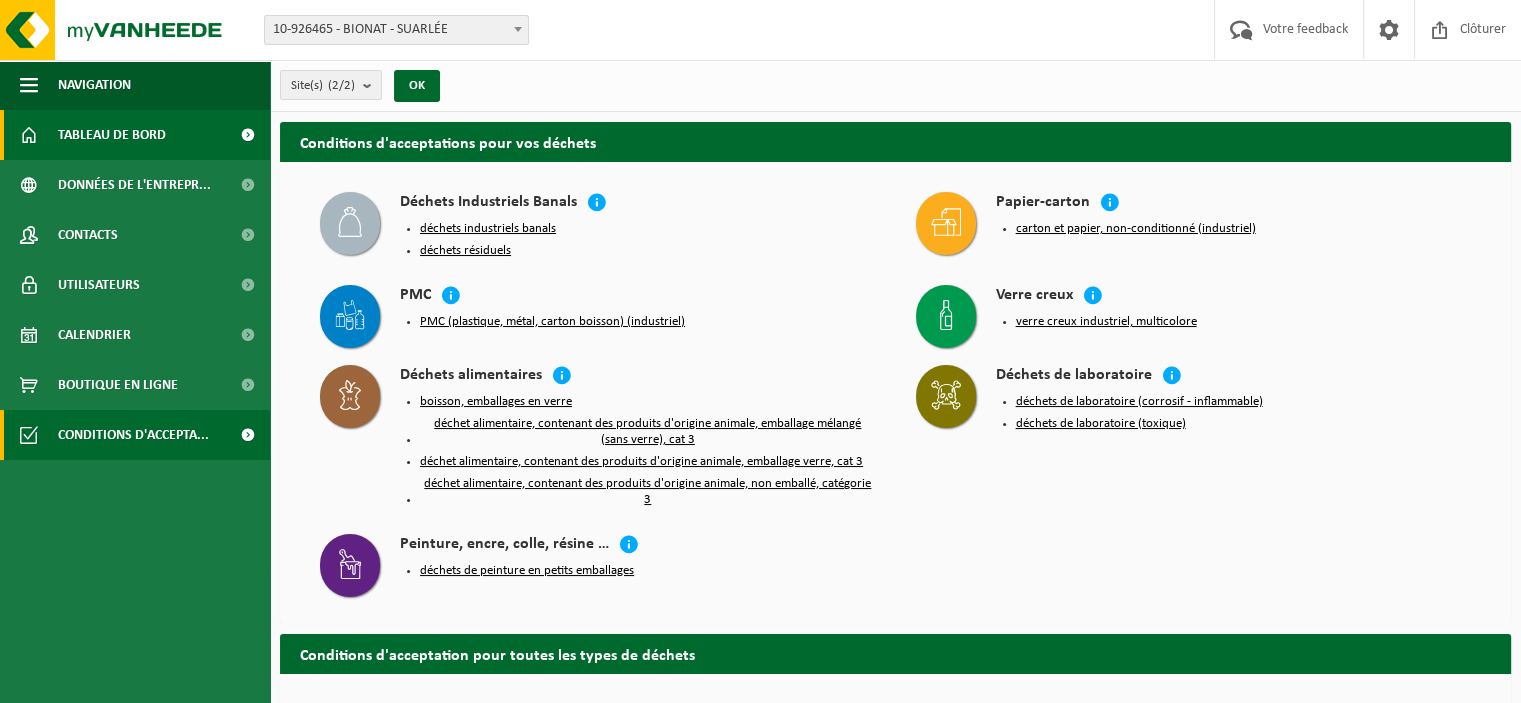 click at bounding box center [247, 135] 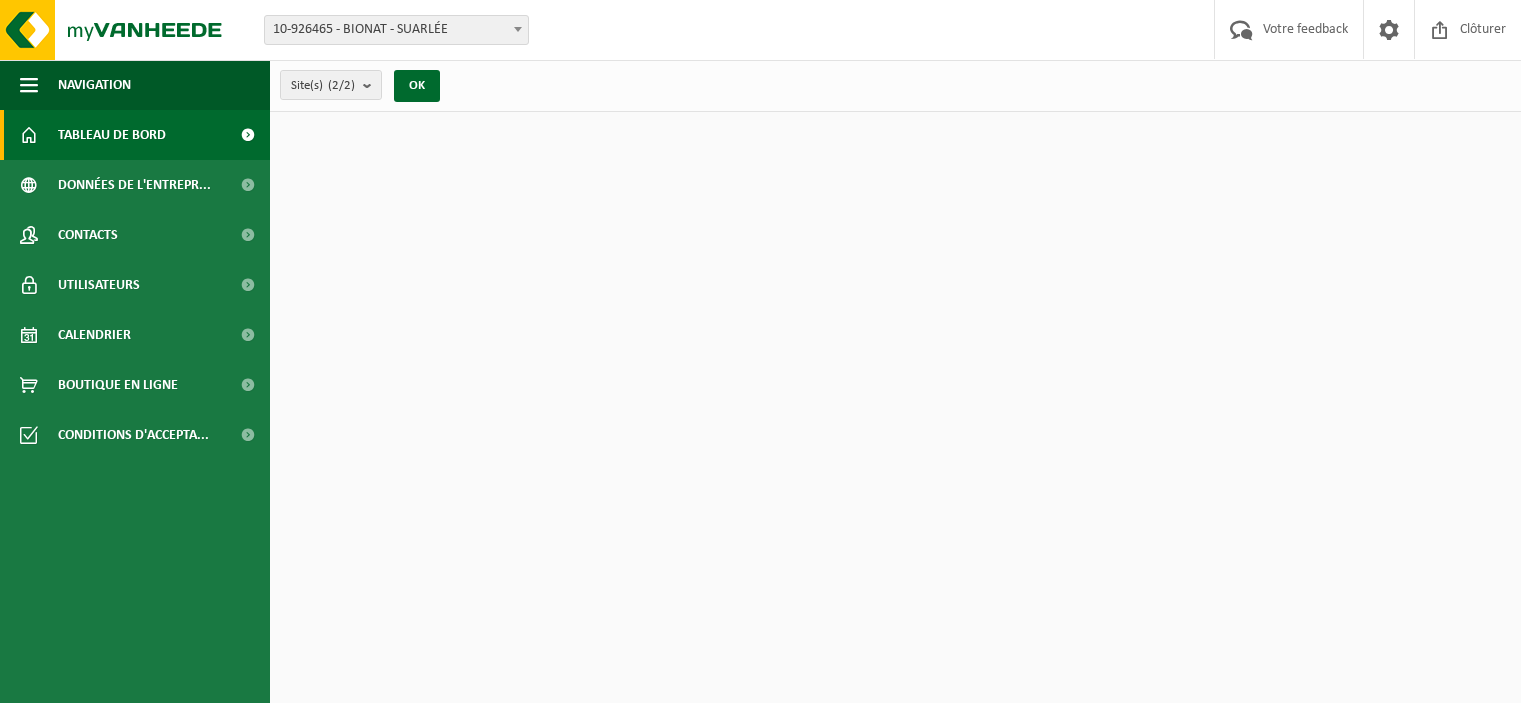 scroll, scrollTop: 0, scrollLeft: 0, axis: both 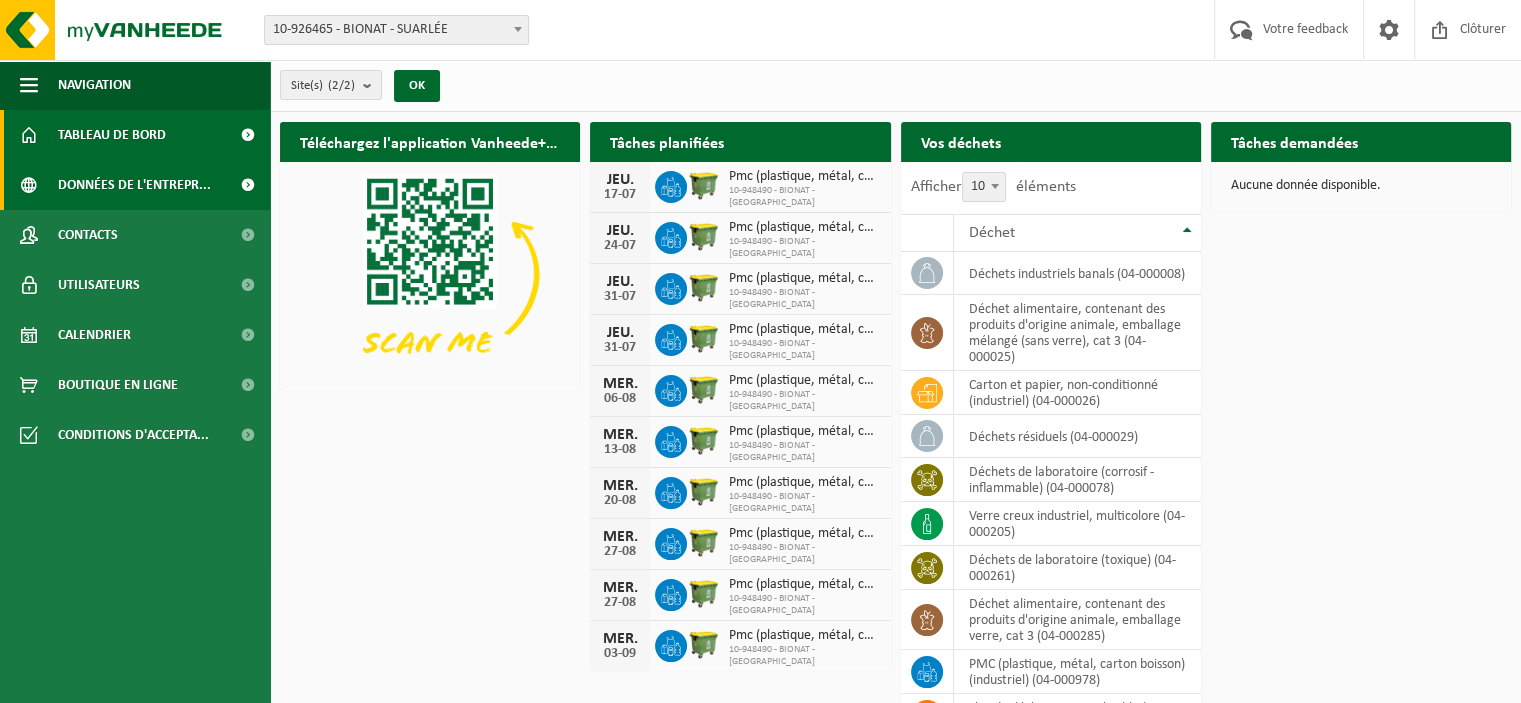 click at bounding box center [247, 185] 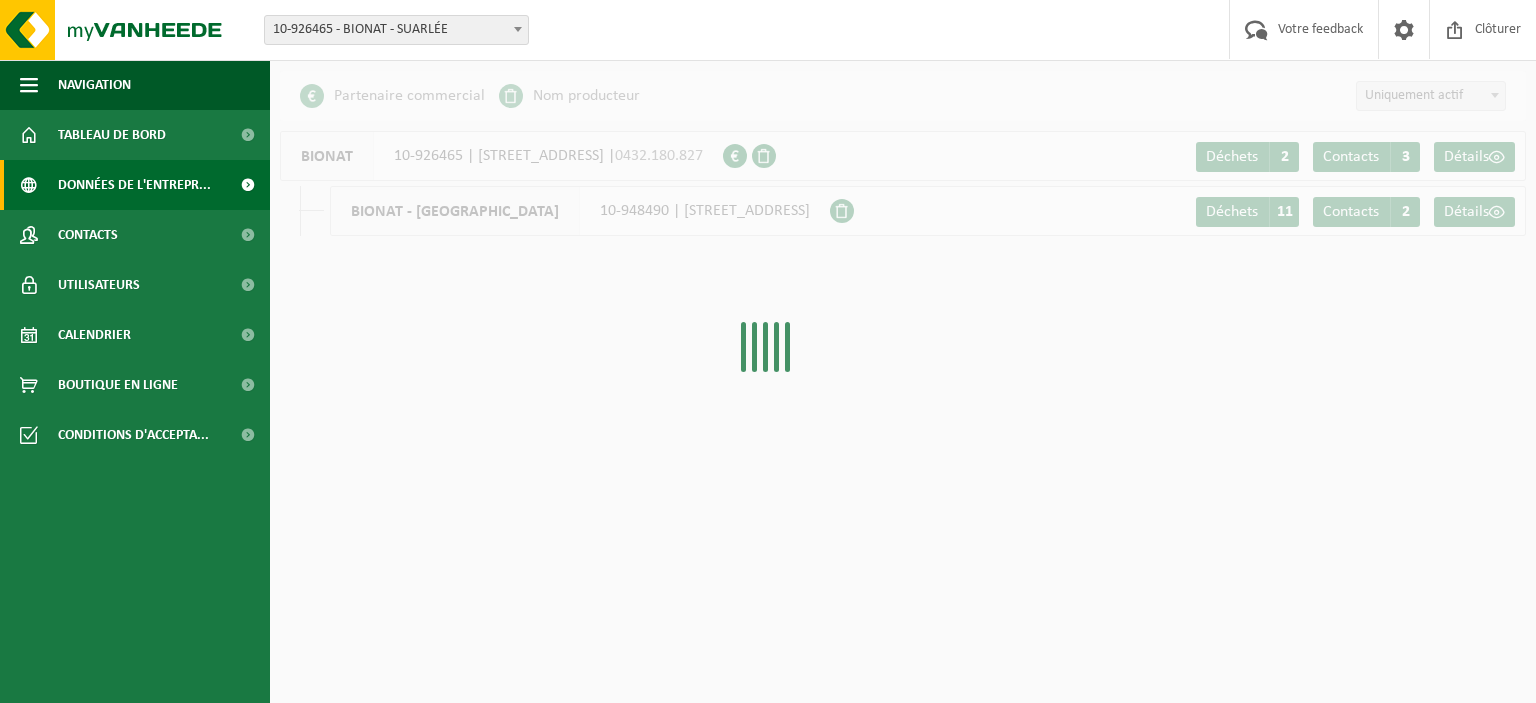 scroll, scrollTop: 0, scrollLeft: 0, axis: both 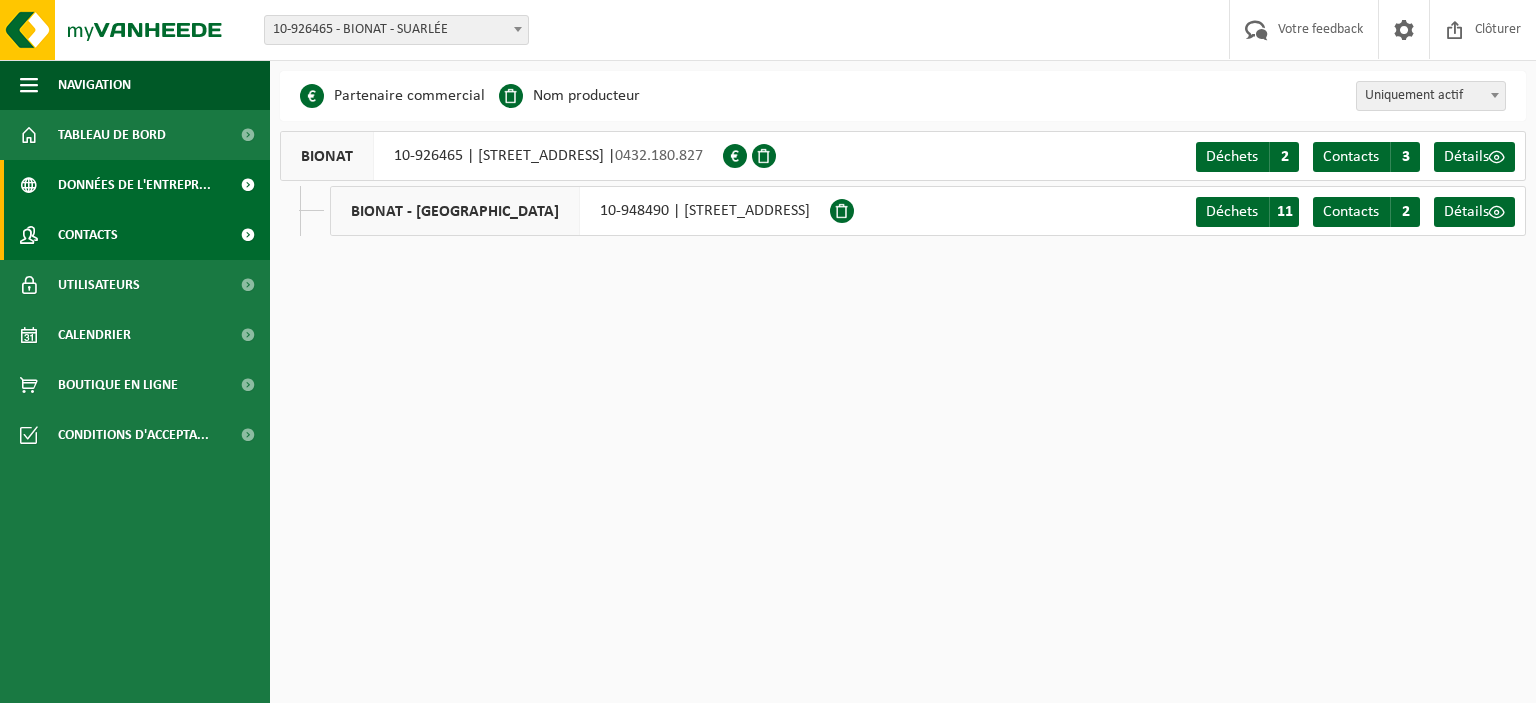 click at bounding box center [247, 235] 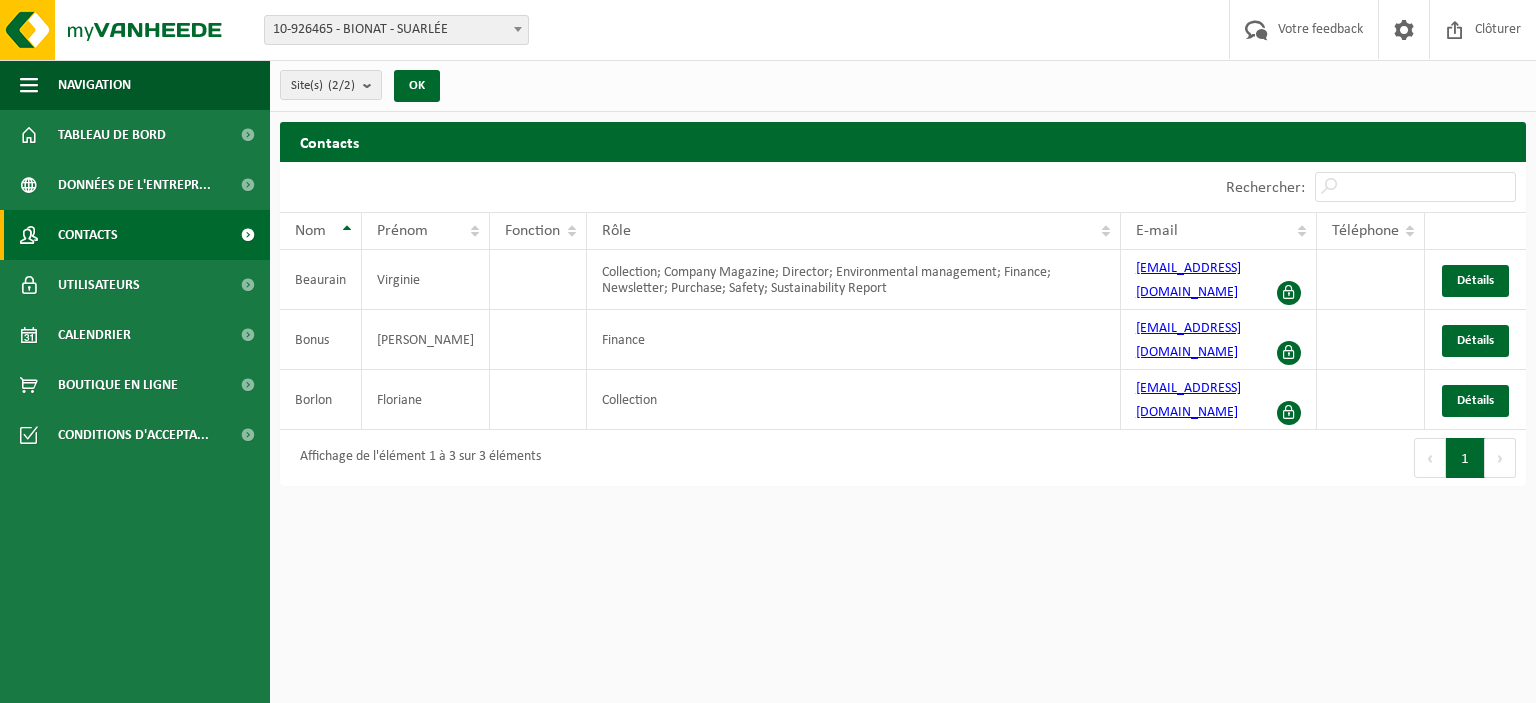 scroll, scrollTop: 0, scrollLeft: 0, axis: both 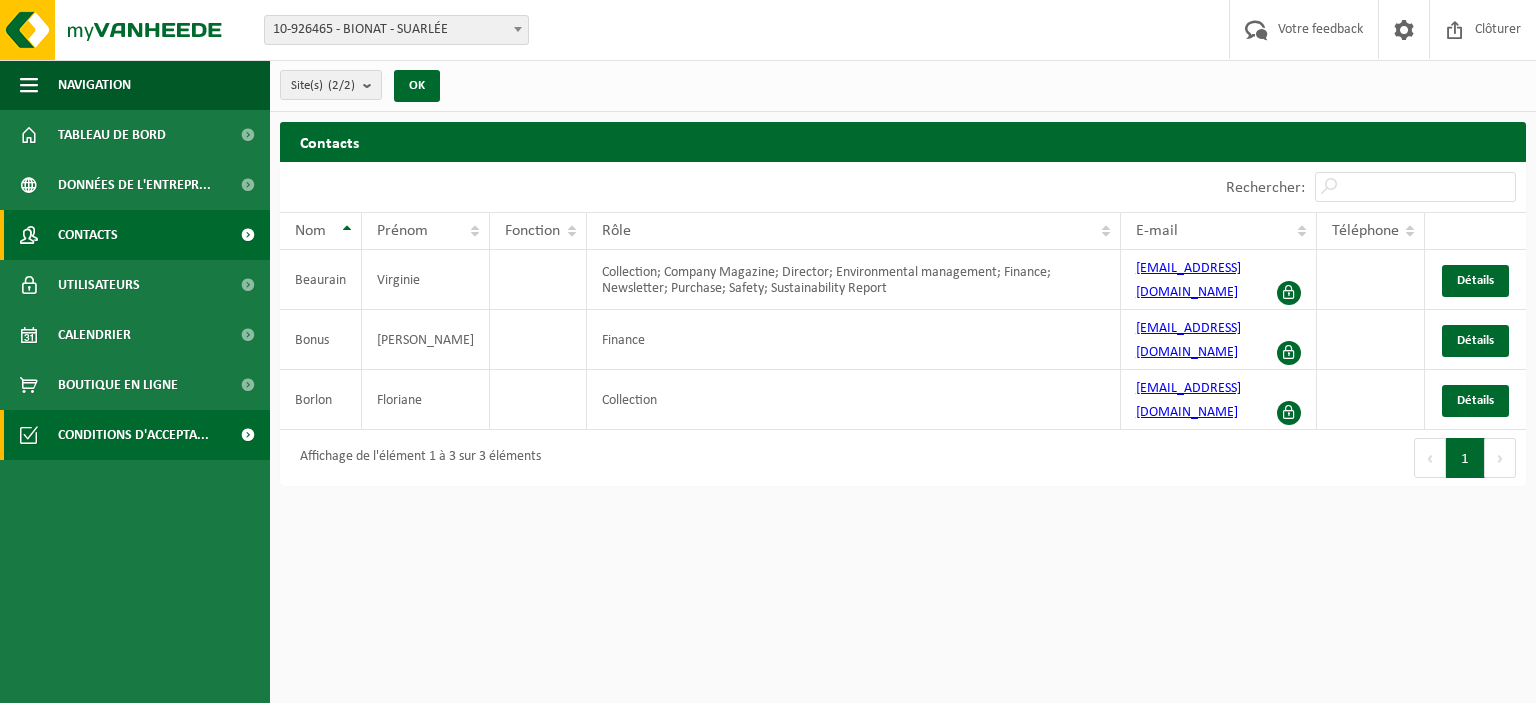 click at bounding box center (247, 435) 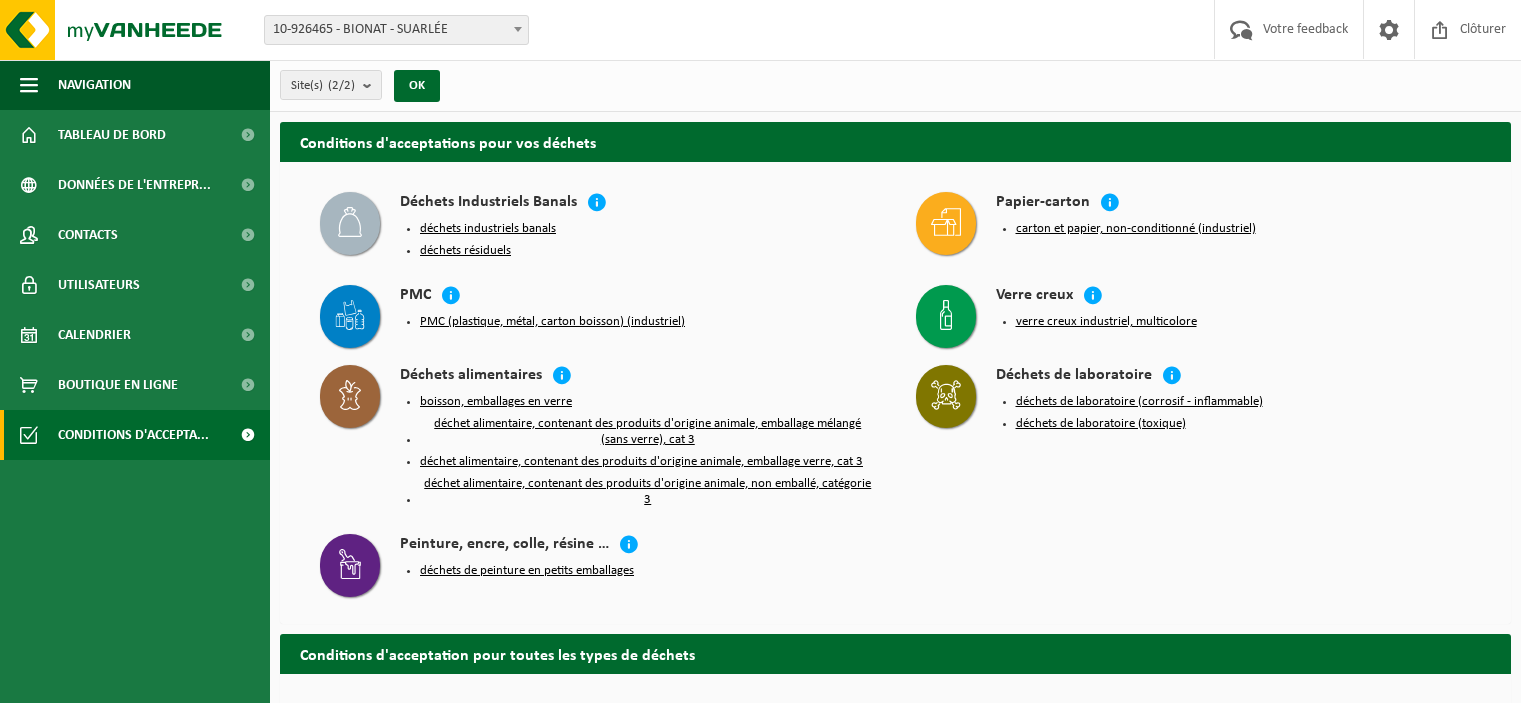 scroll, scrollTop: 0, scrollLeft: 0, axis: both 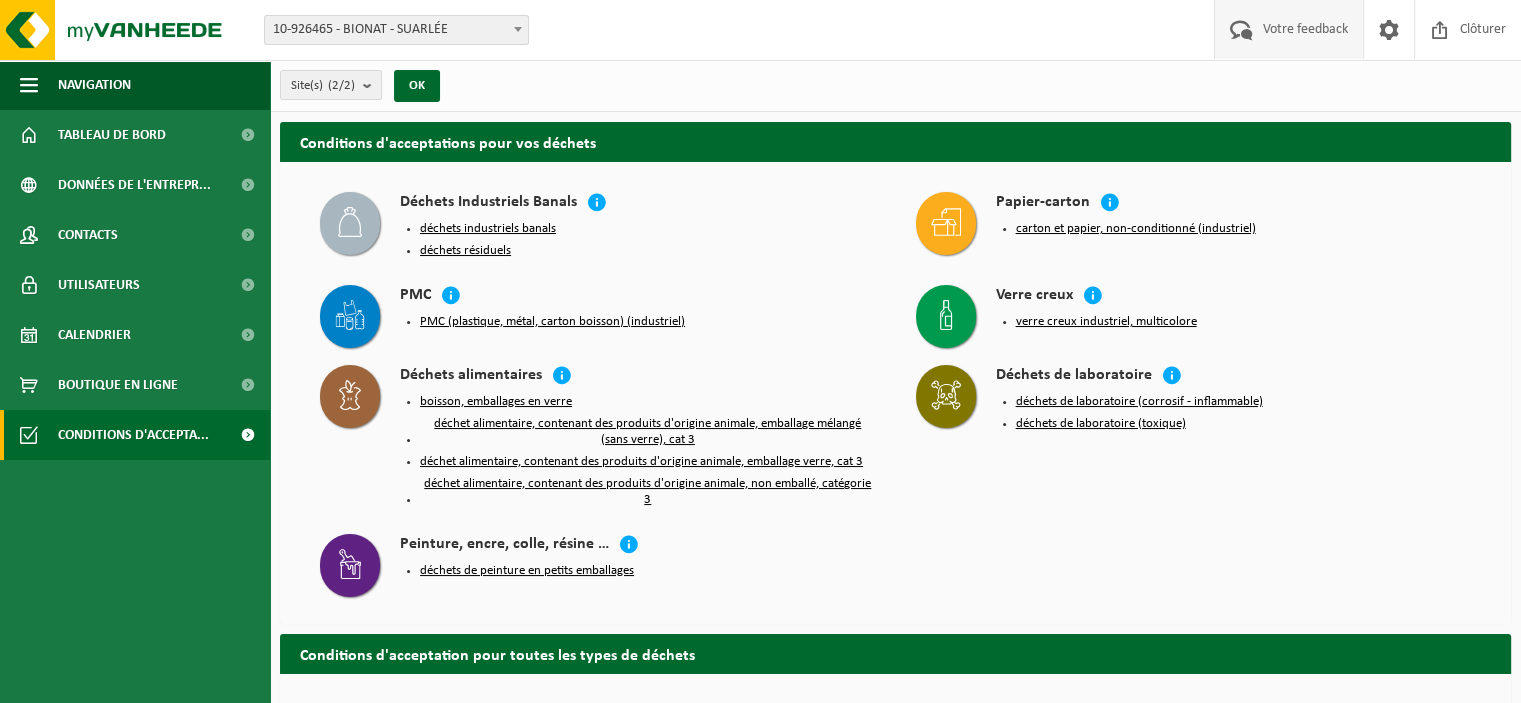 click on "Votre feedback" at bounding box center (1305, 29) 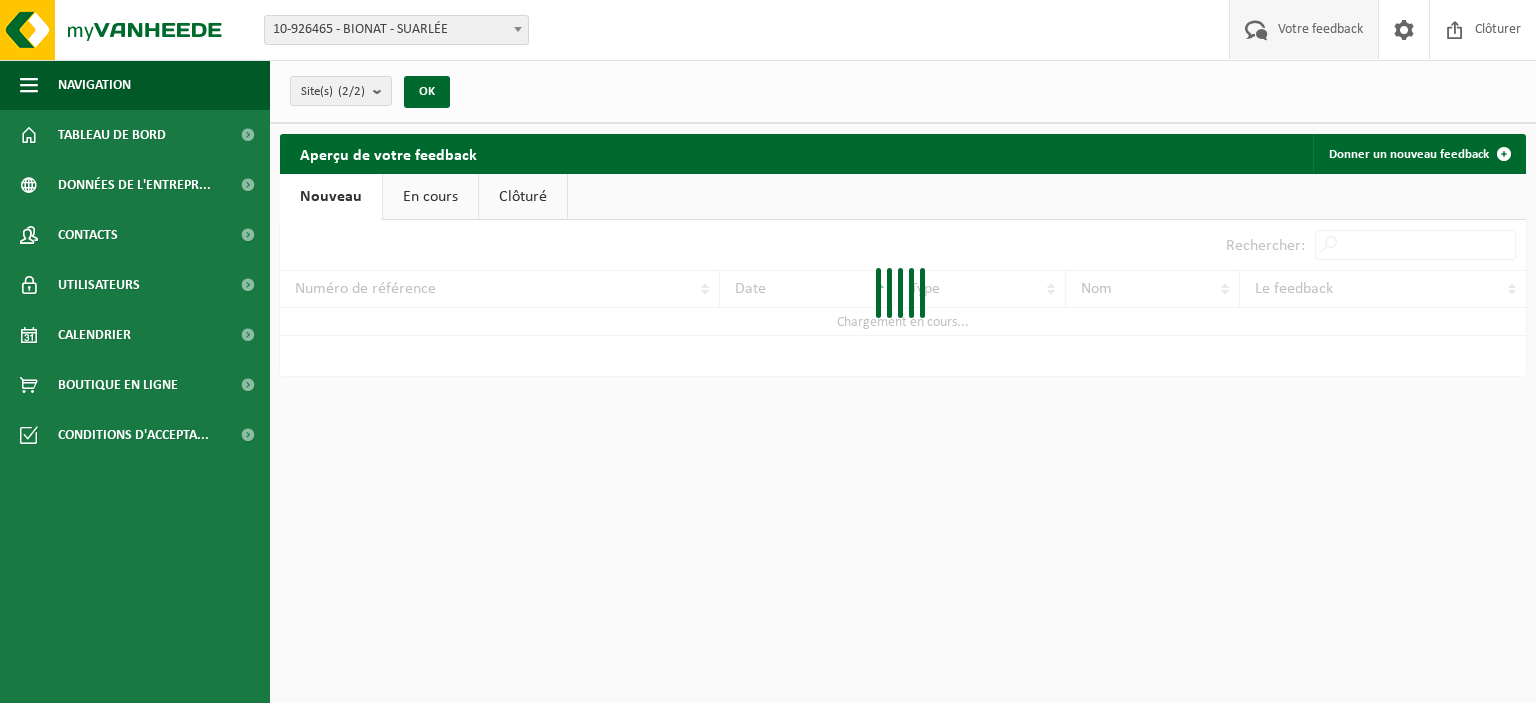 scroll, scrollTop: 0, scrollLeft: 0, axis: both 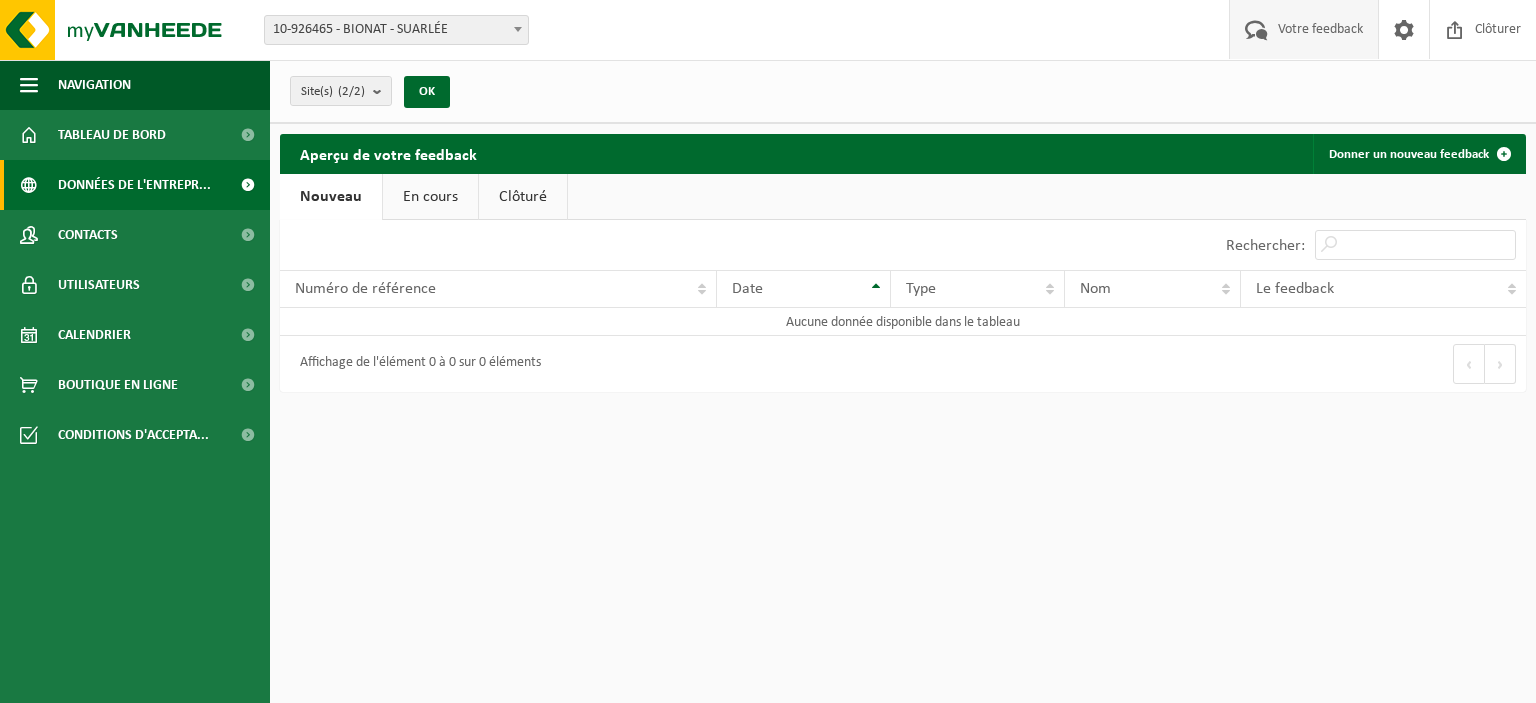click at bounding box center [247, 185] 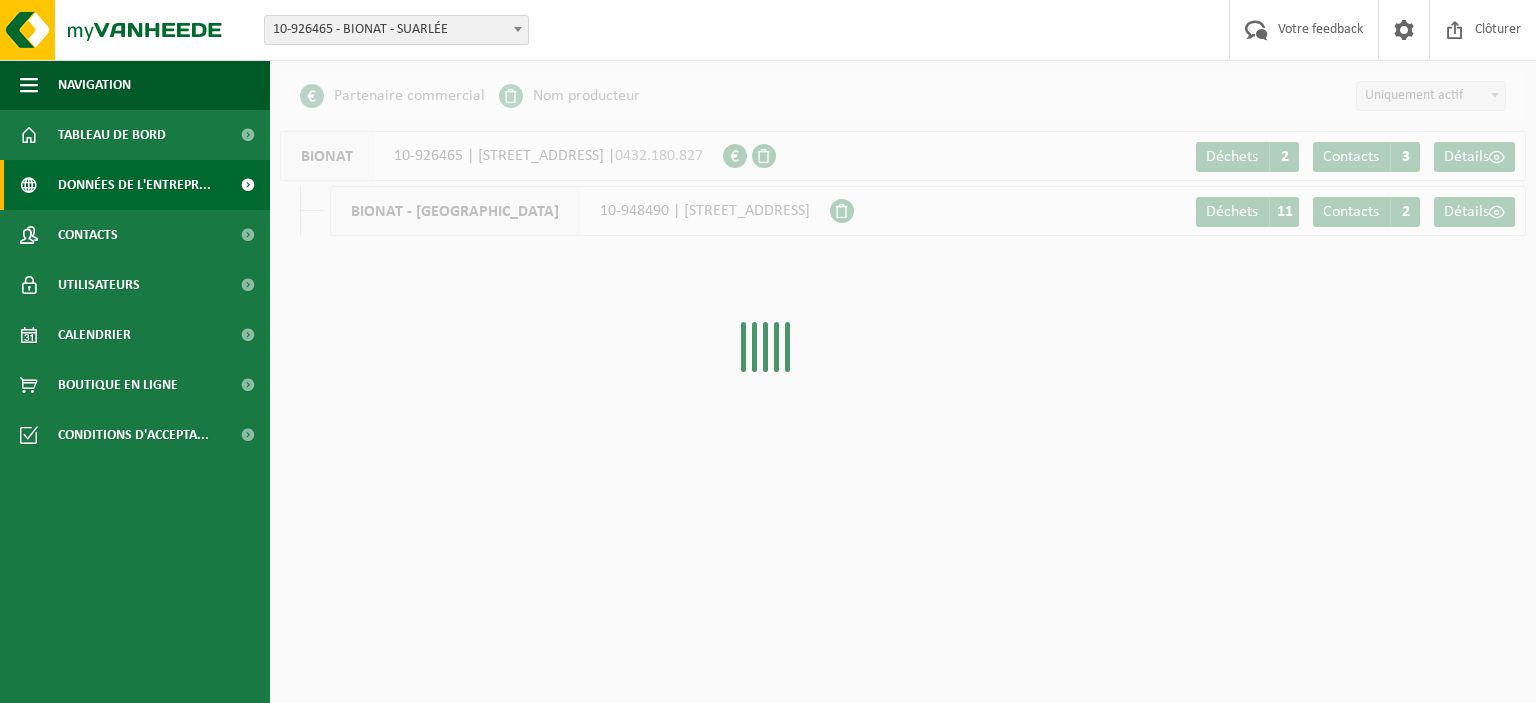 scroll, scrollTop: 0, scrollLeft: 0, axis: both 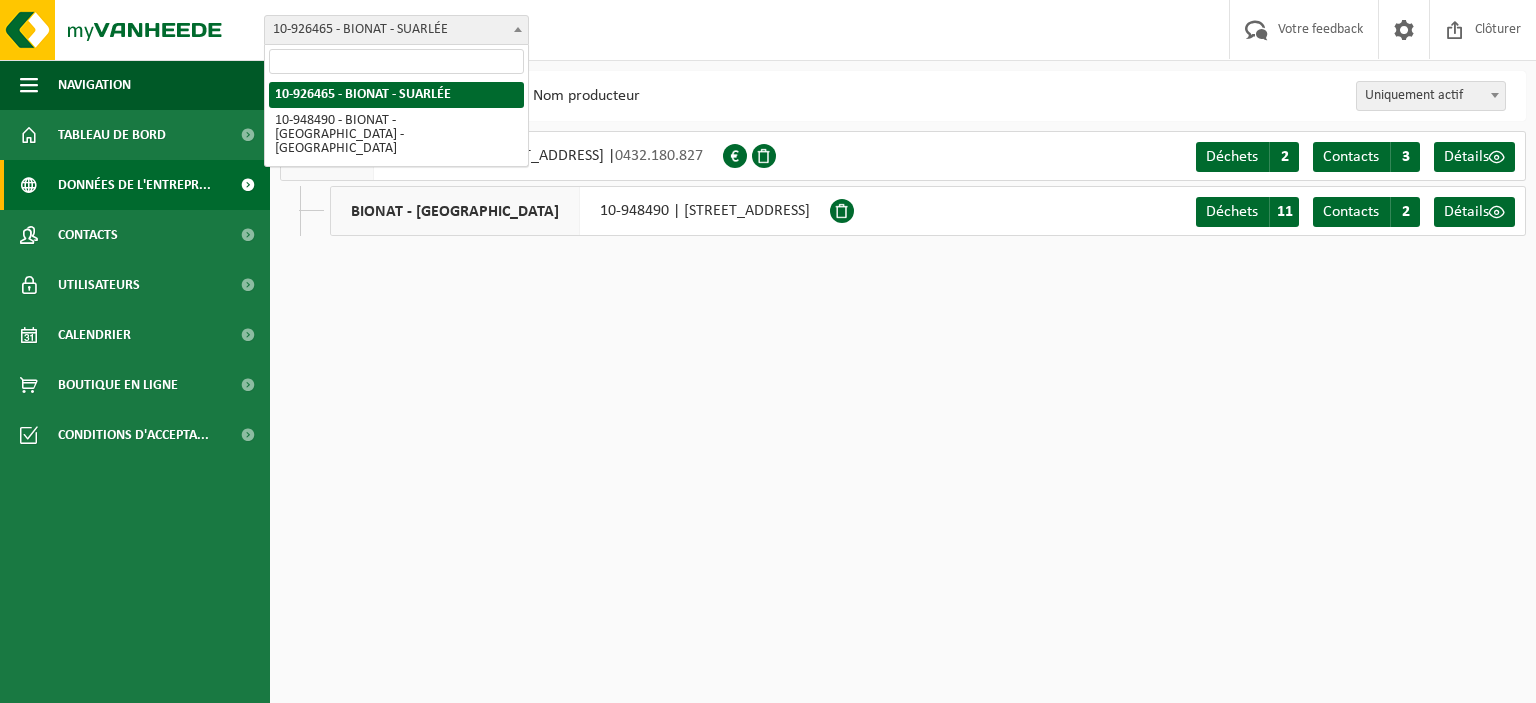 click on "10-926465 - BIONAT - SUARLÉE" at bounding box center [396, 30] 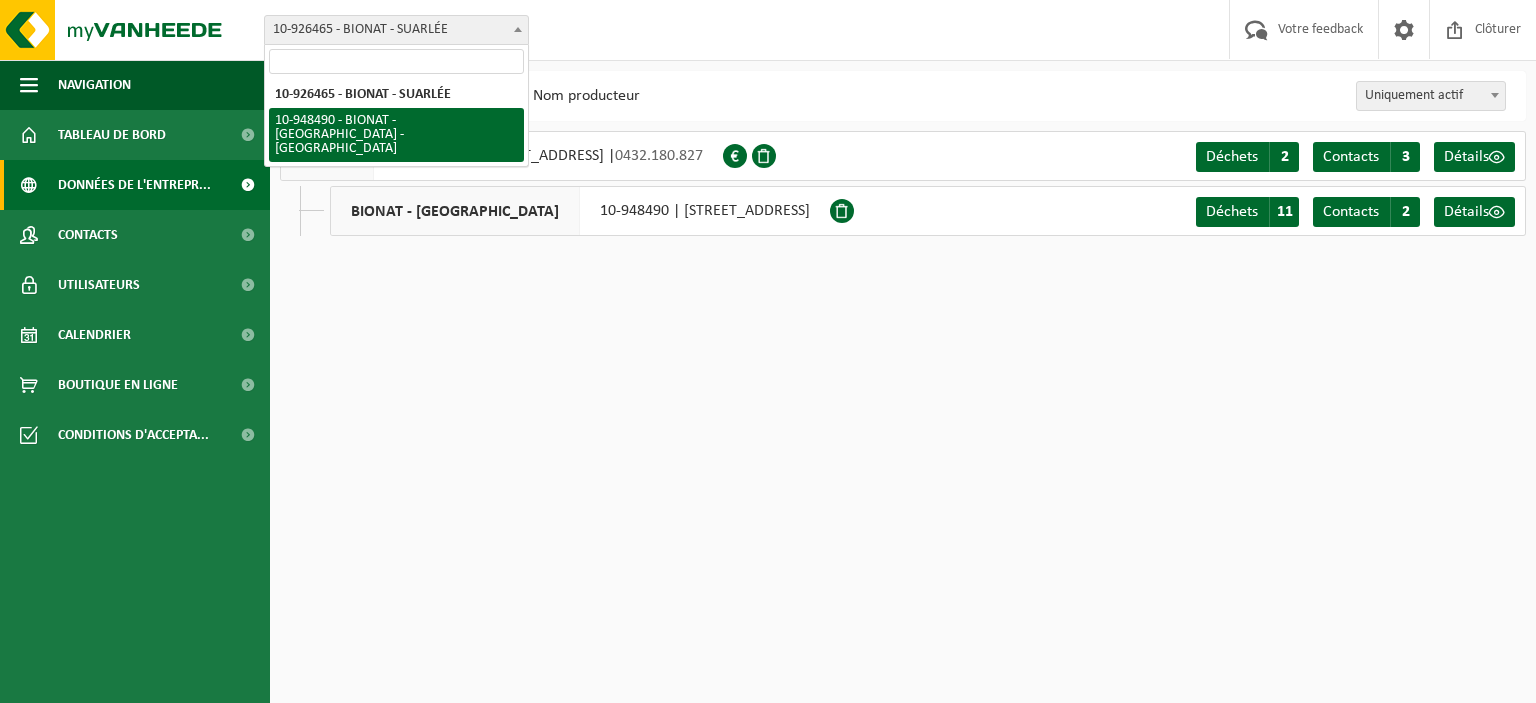 select on "142697" 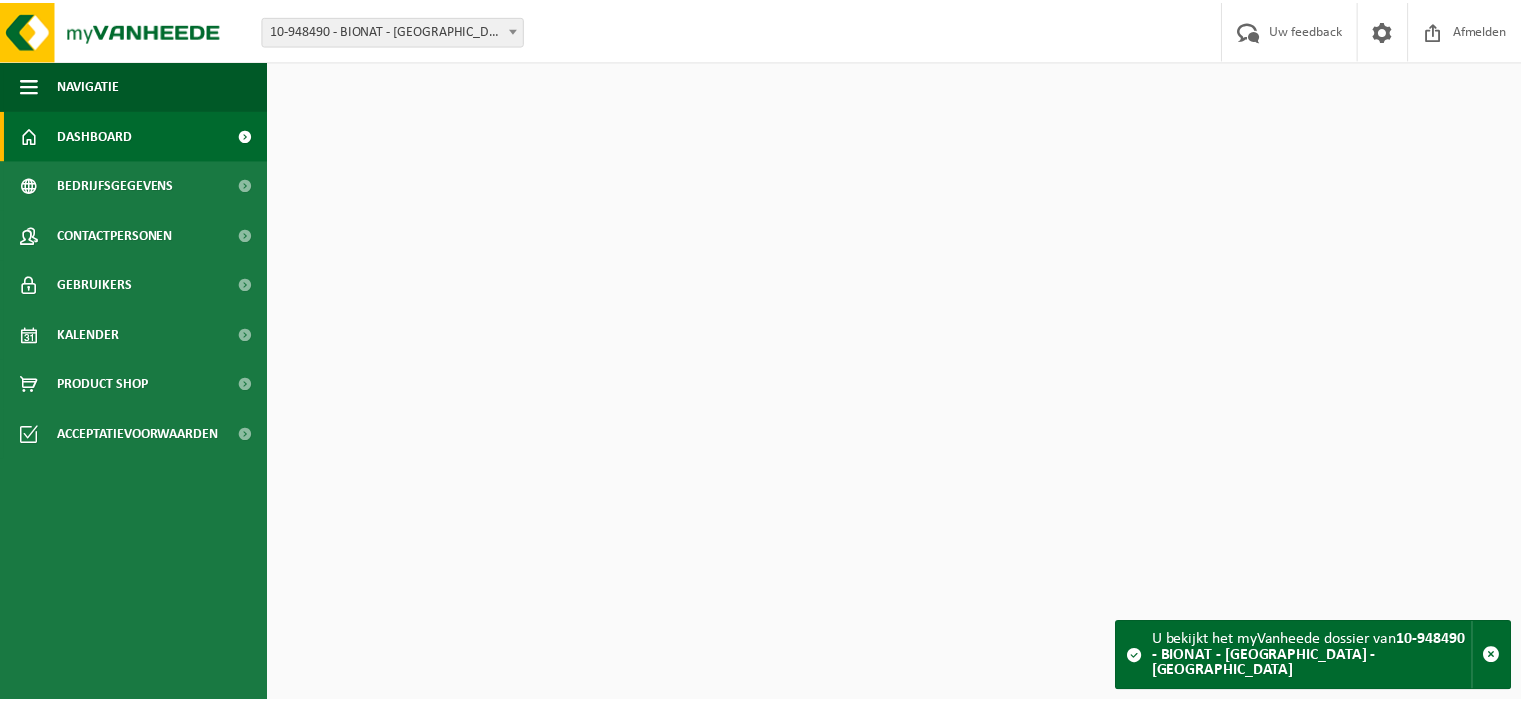 scroll, scrollTop: 0, scrollLeft: 0, axis: both 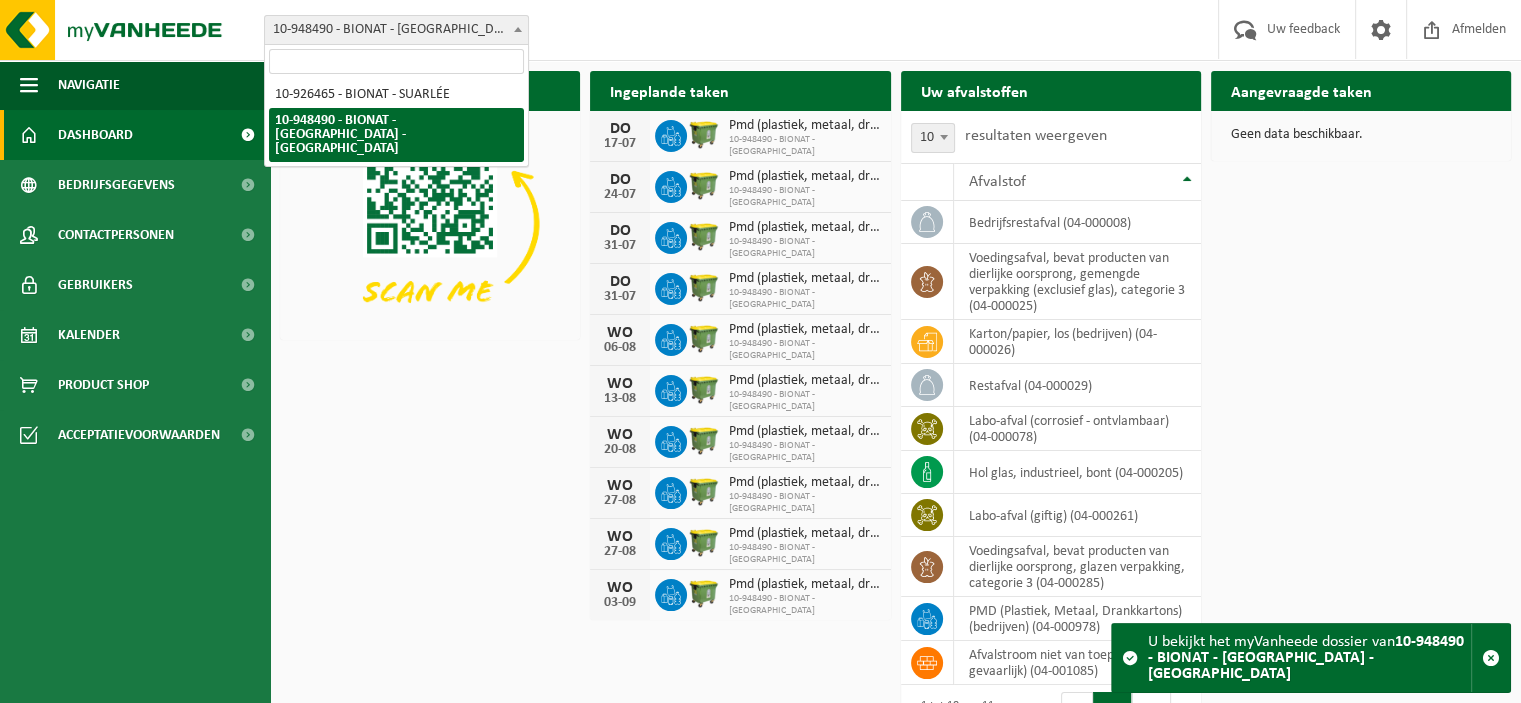 click on "10-948490 - BIONAT - [GEOGRAPHIC_DATA] - [GEOGRAPHIC_DATA]" at bounding box center [396, 30] 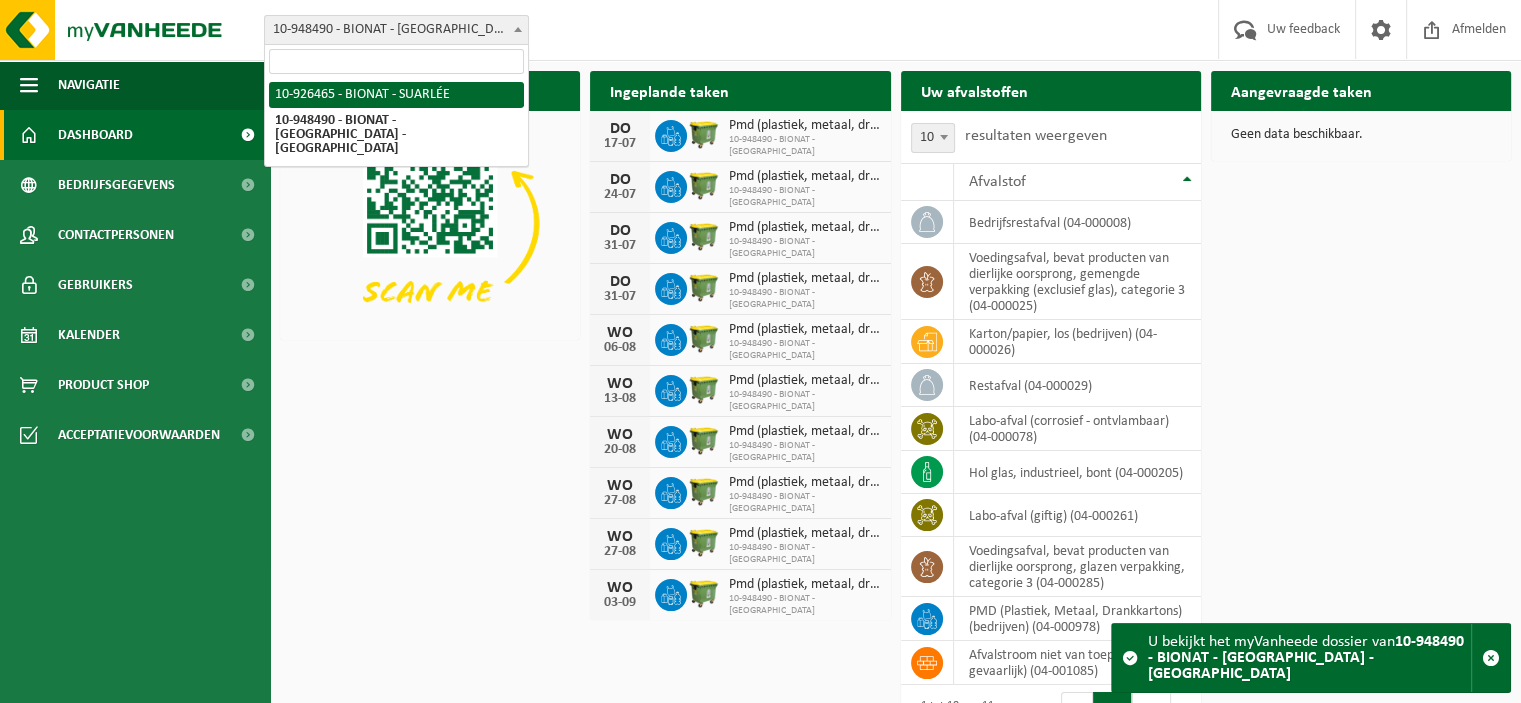 select on "133635" 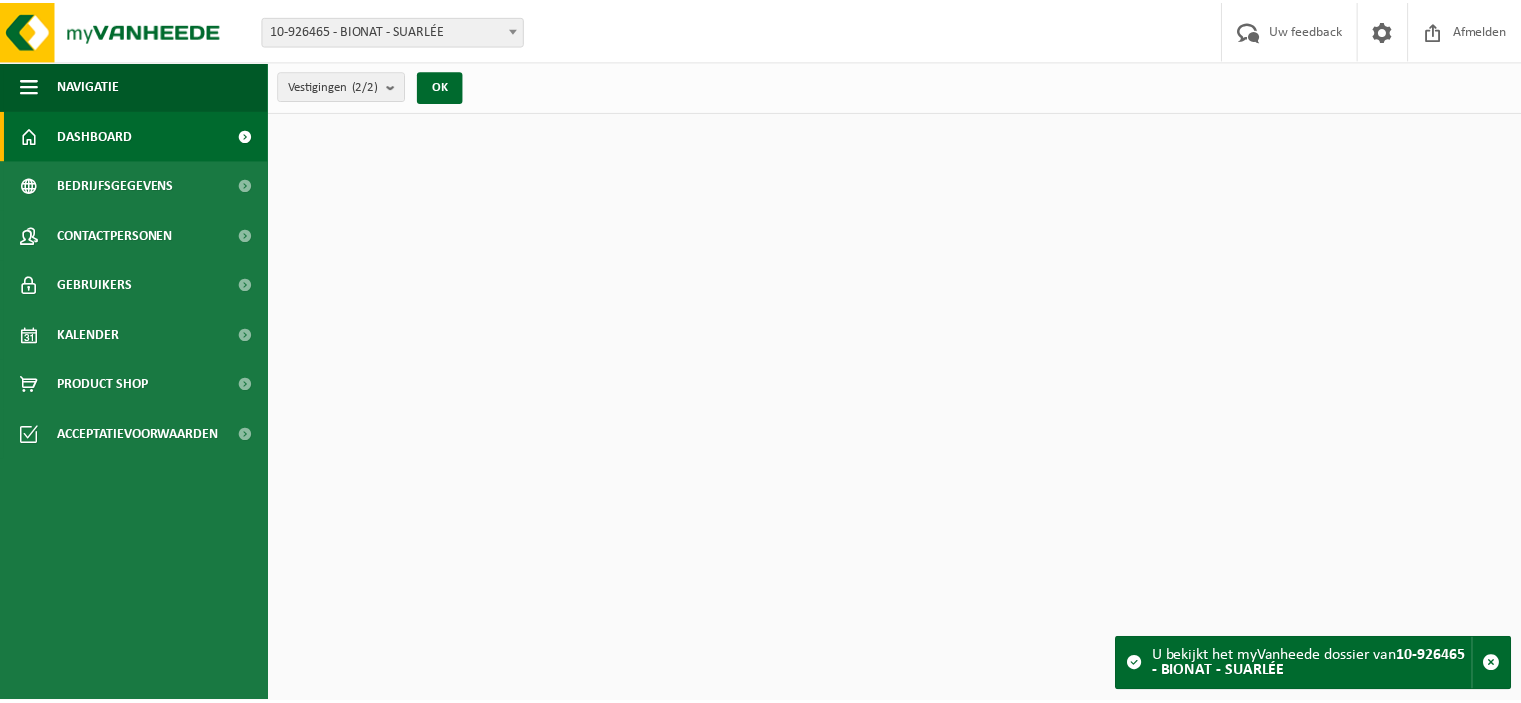 scroll, scrollTop: 0, scrollLeft: 0, axis: both 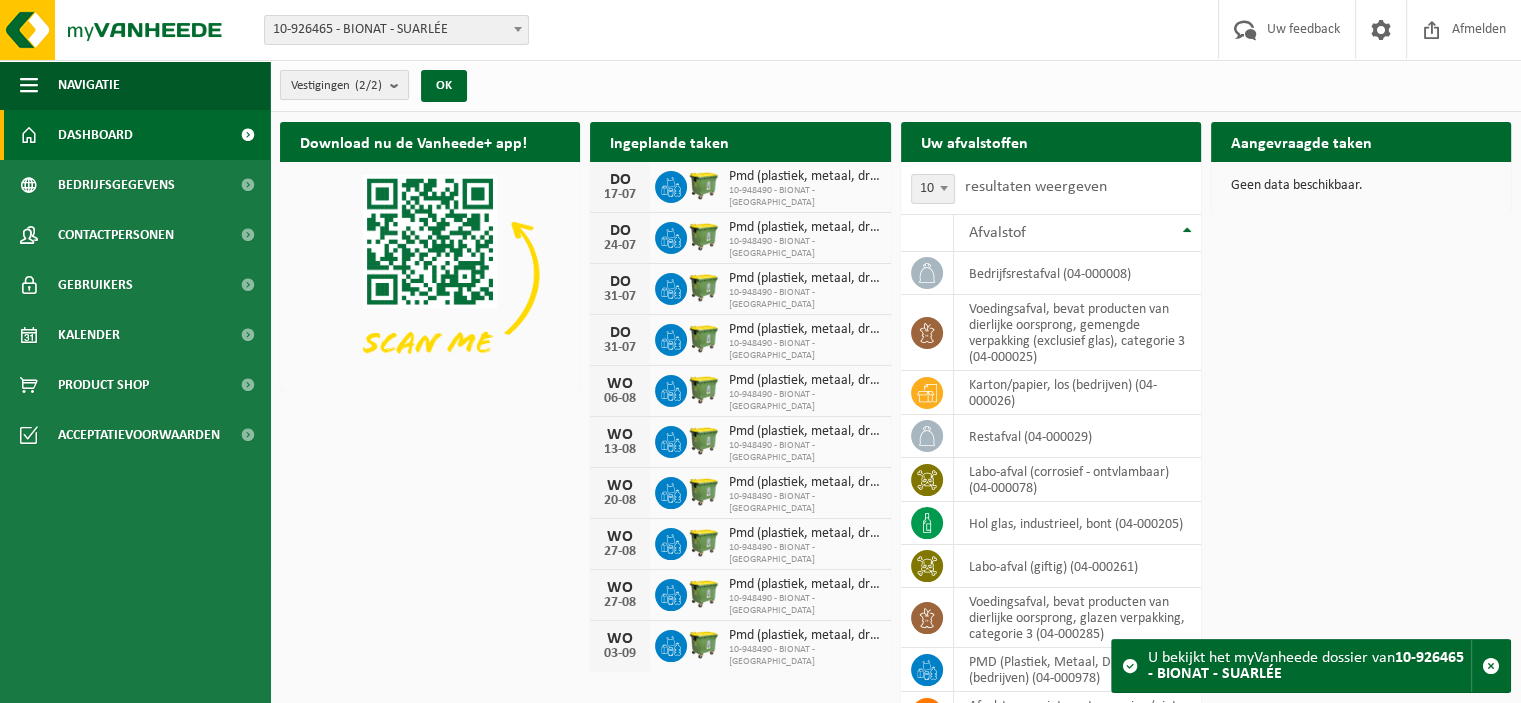 click on "(2/2)" at bounding box center (368, 85) 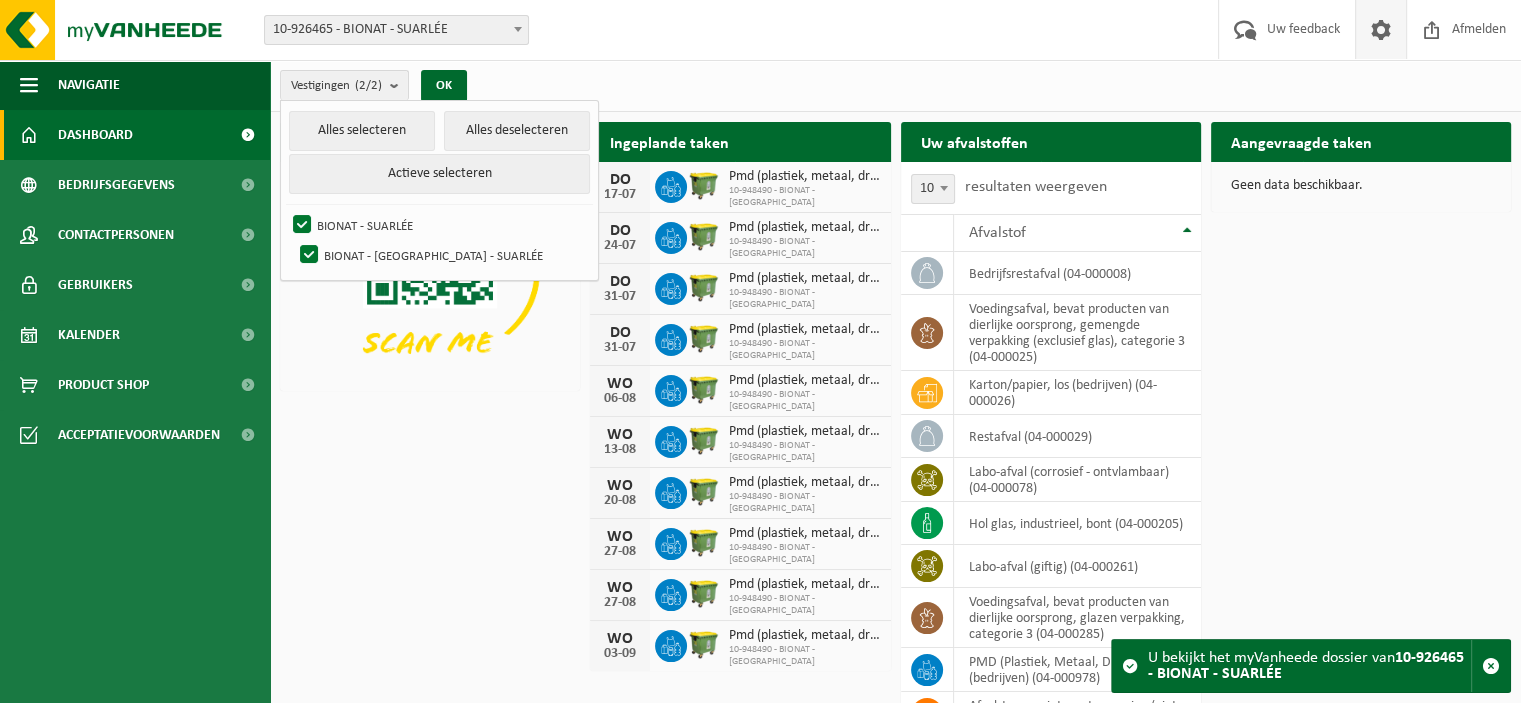 click at bounding box center (1380, 29) 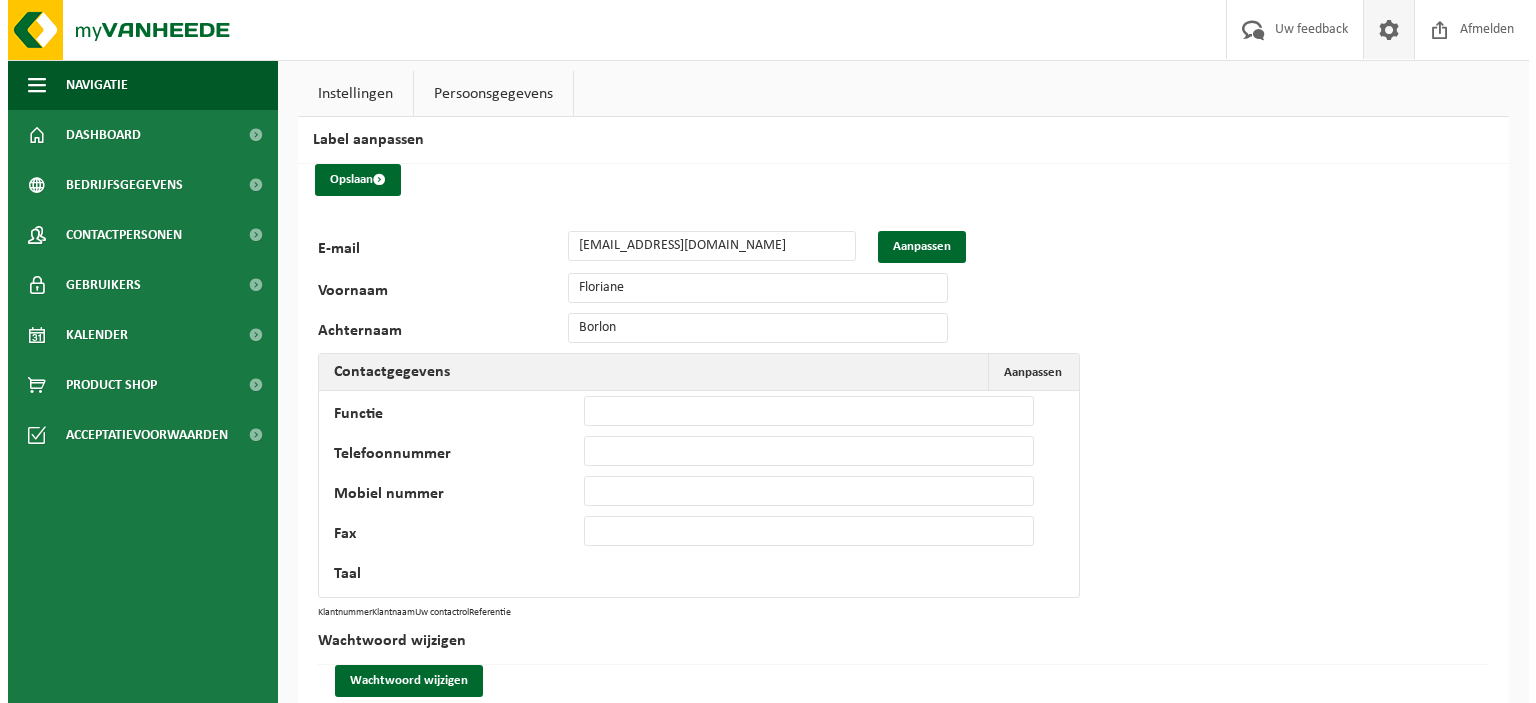 scroll, scrollTop: 0, scrollLeft: 0, axis: both 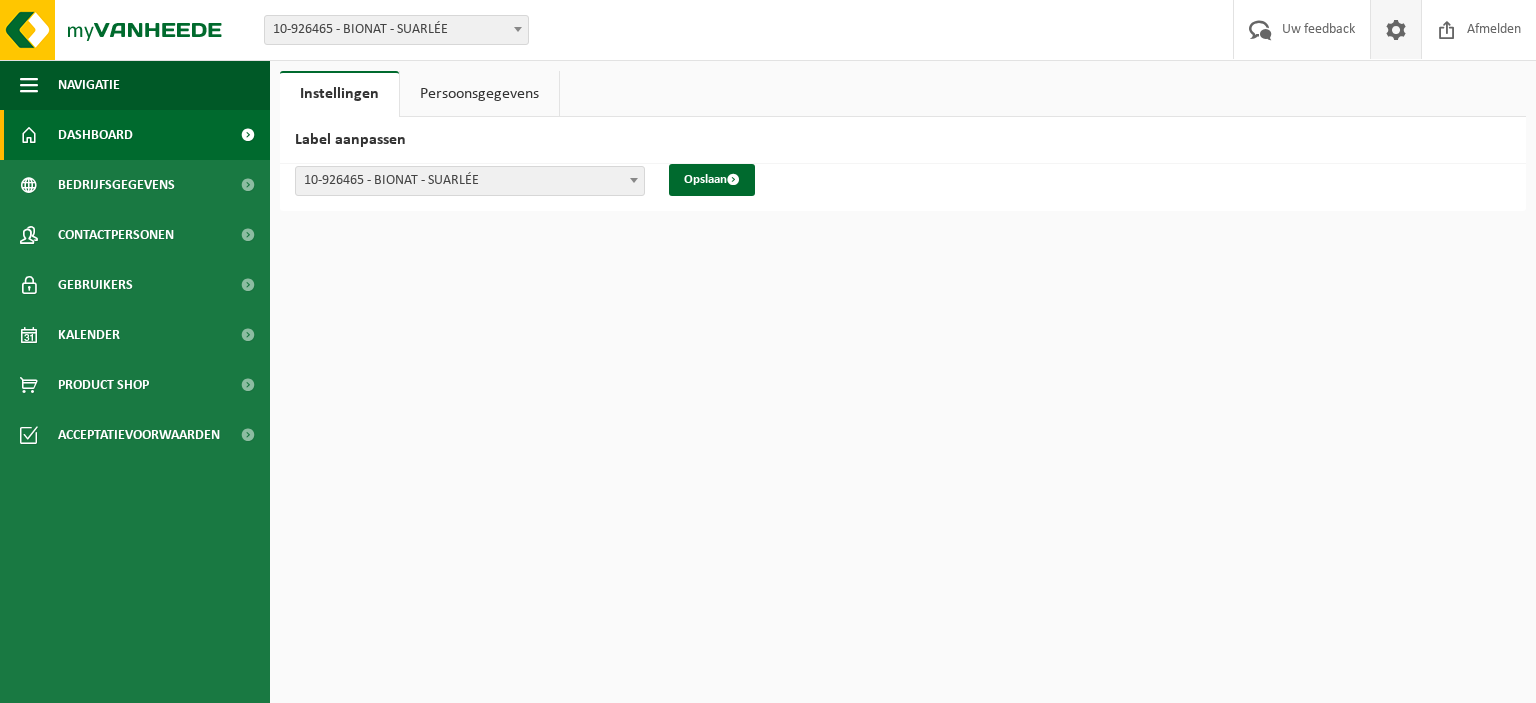 click on "Dashboard" at bounding box center [95, 135] 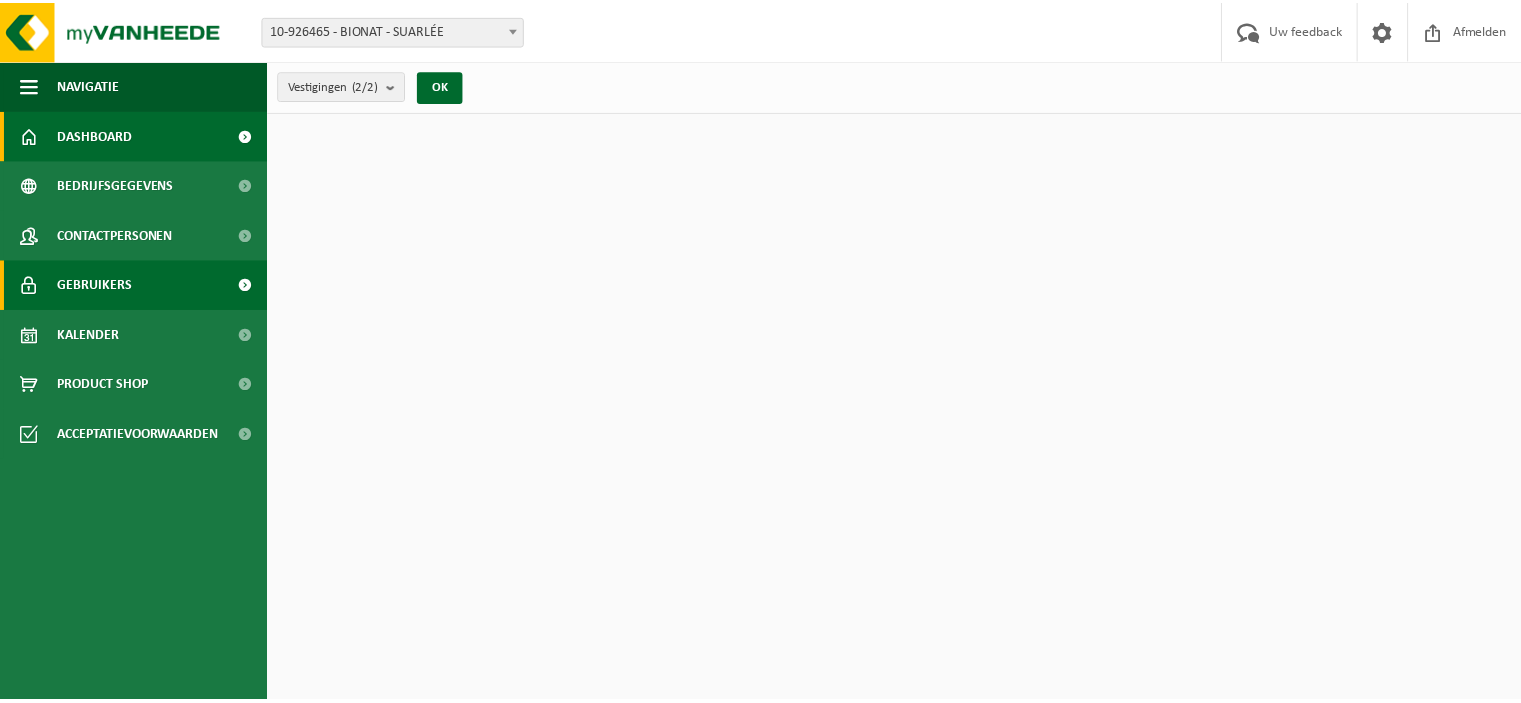 scroll, scrollTop: 0, scrollLeft: 0, axis: both 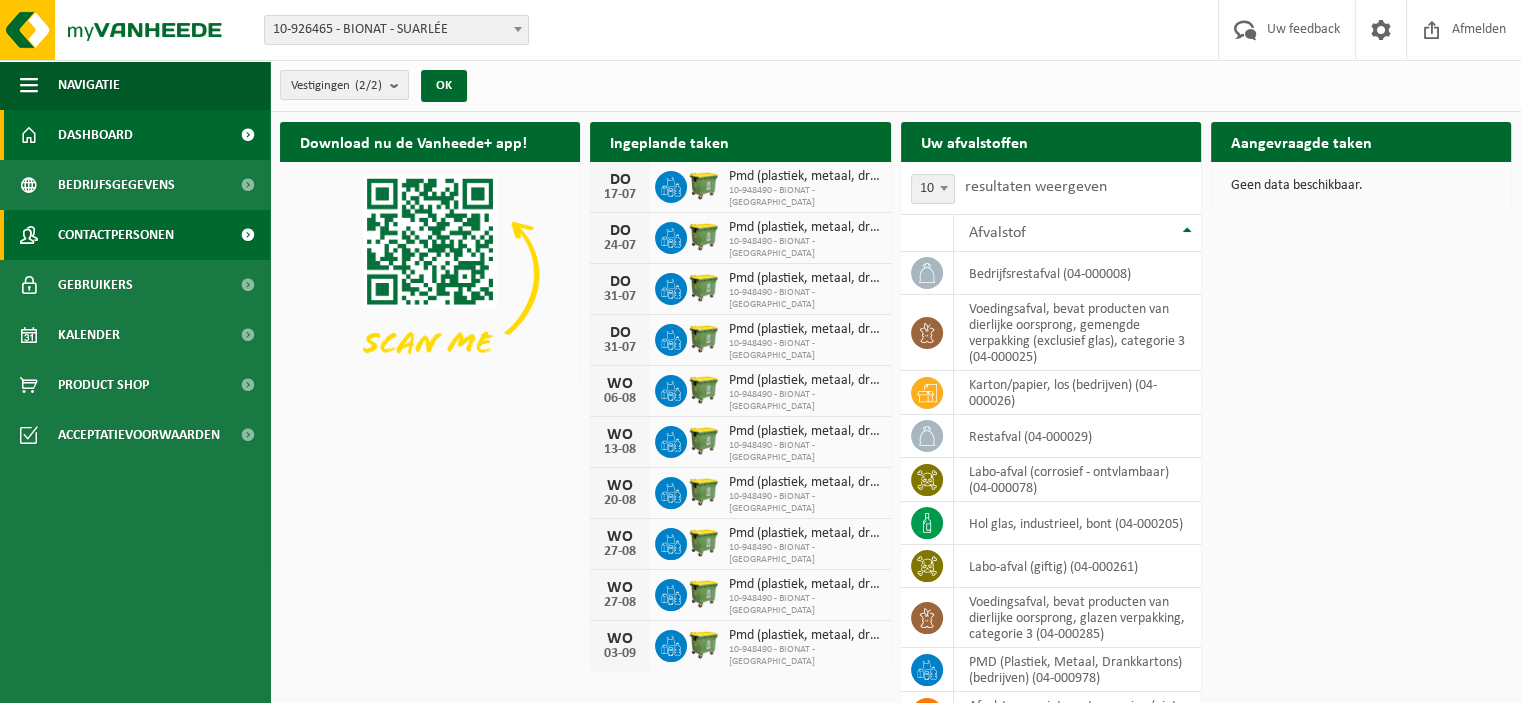 click on "Contactpersonen" at bounding box center [135, 235] 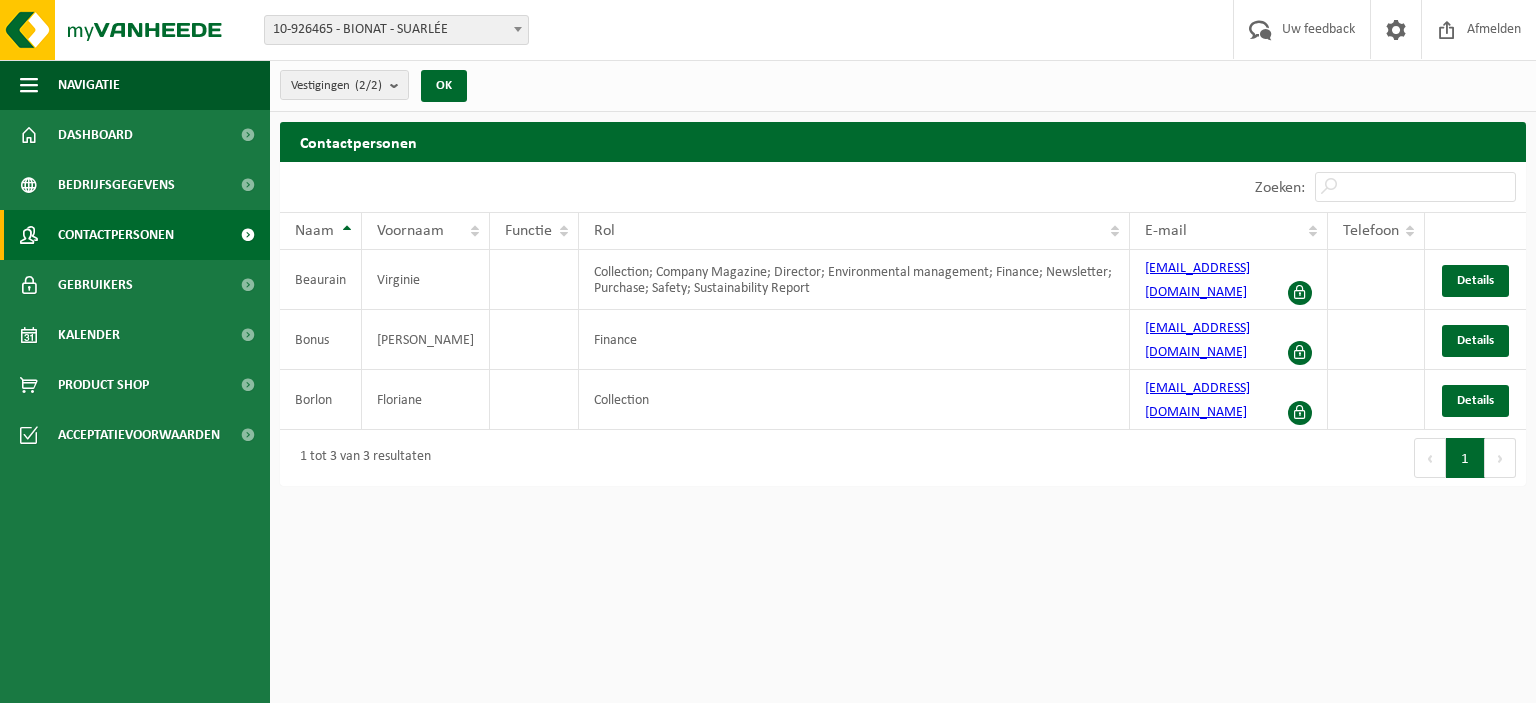 scroll, scrollTop: 0, scrollLeft: 0, axis: both 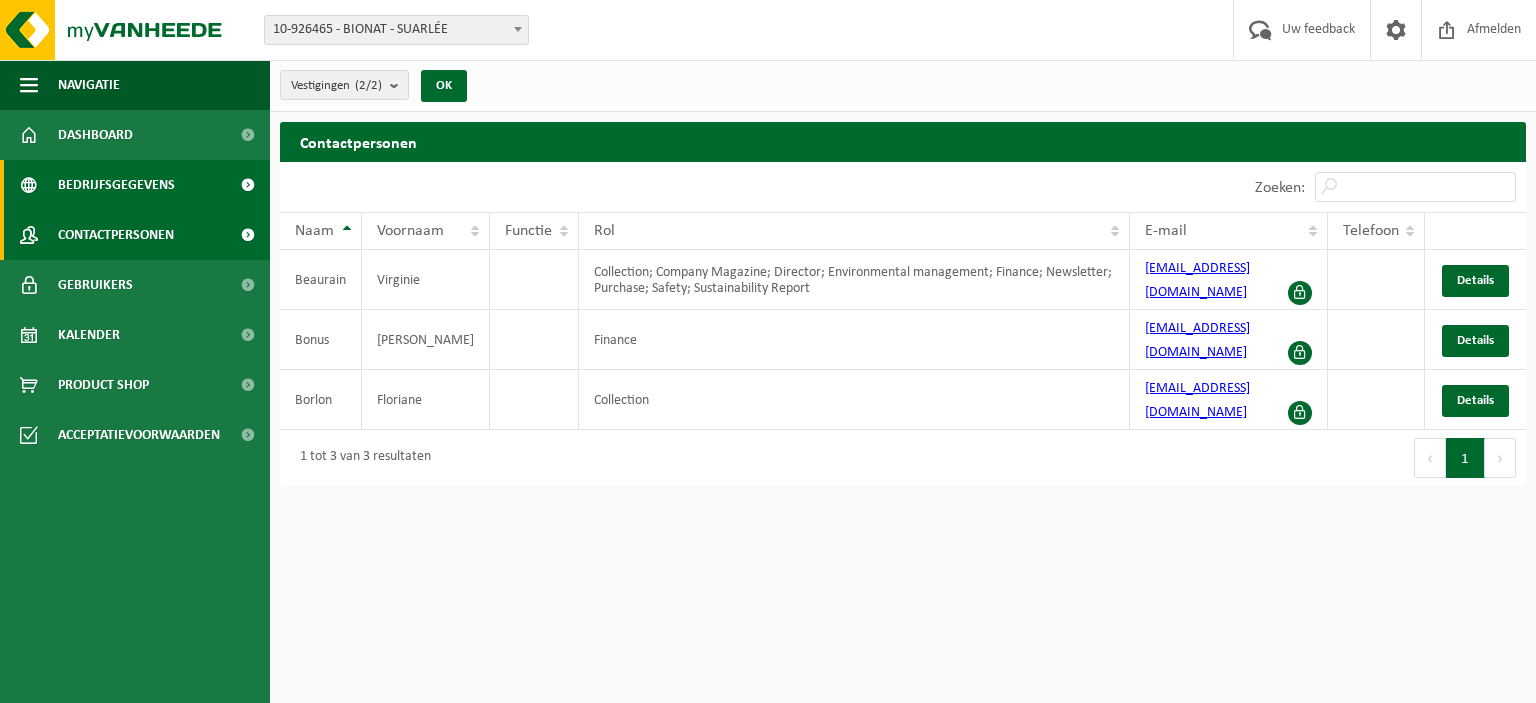 click on "Bedrijfsgegevens" at bounding box center [135, 185] 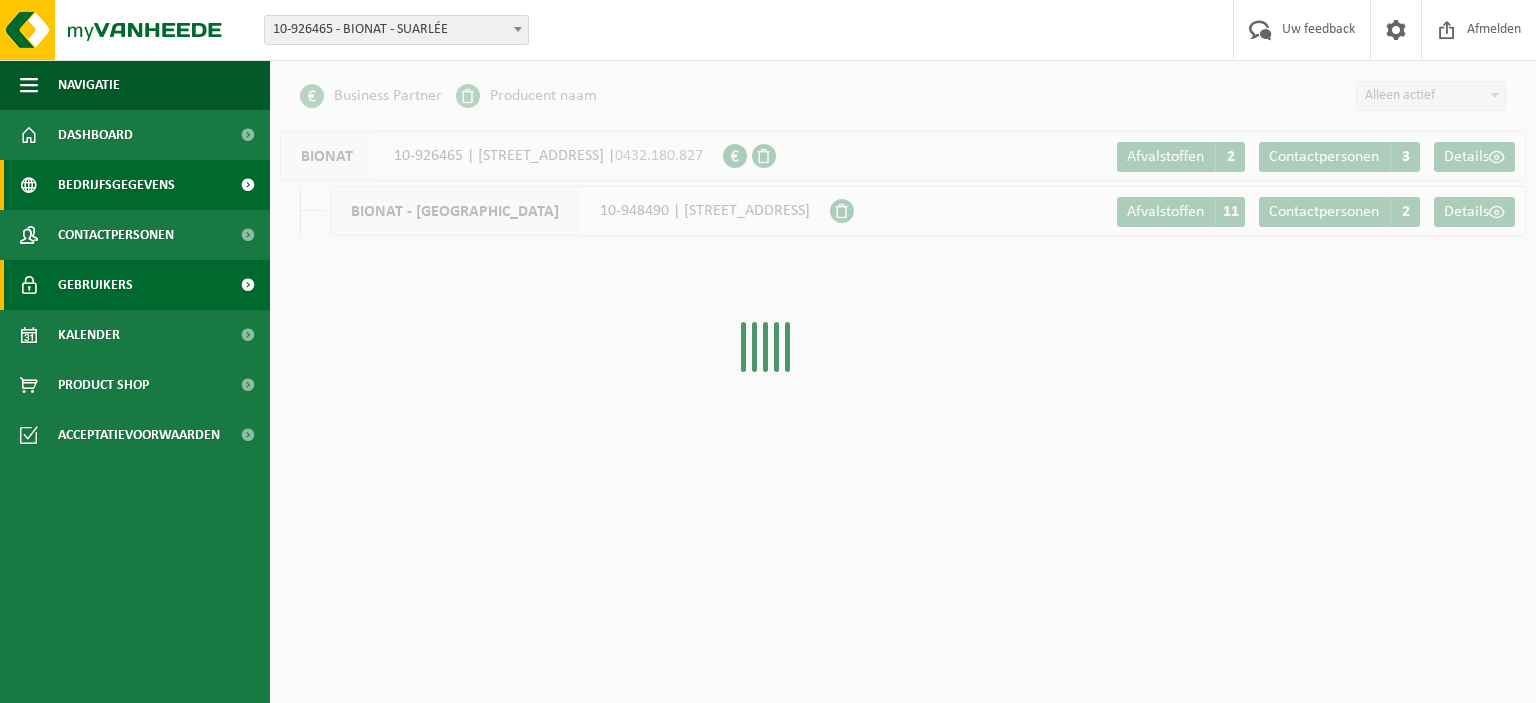 scroll, scrollTop: 0, scrollLeft: 0, axis: both 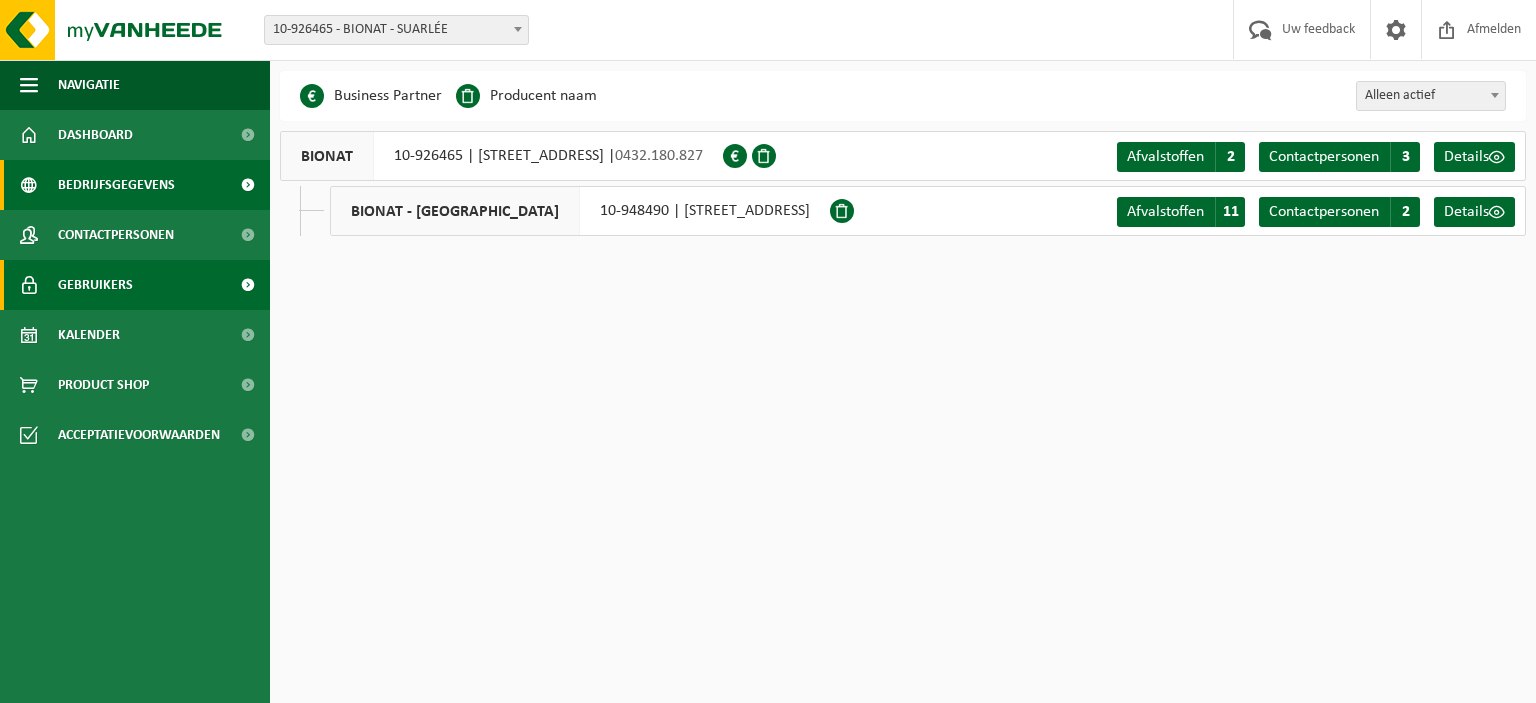 click on "Gebruikers" at bounding box center (135, 285) 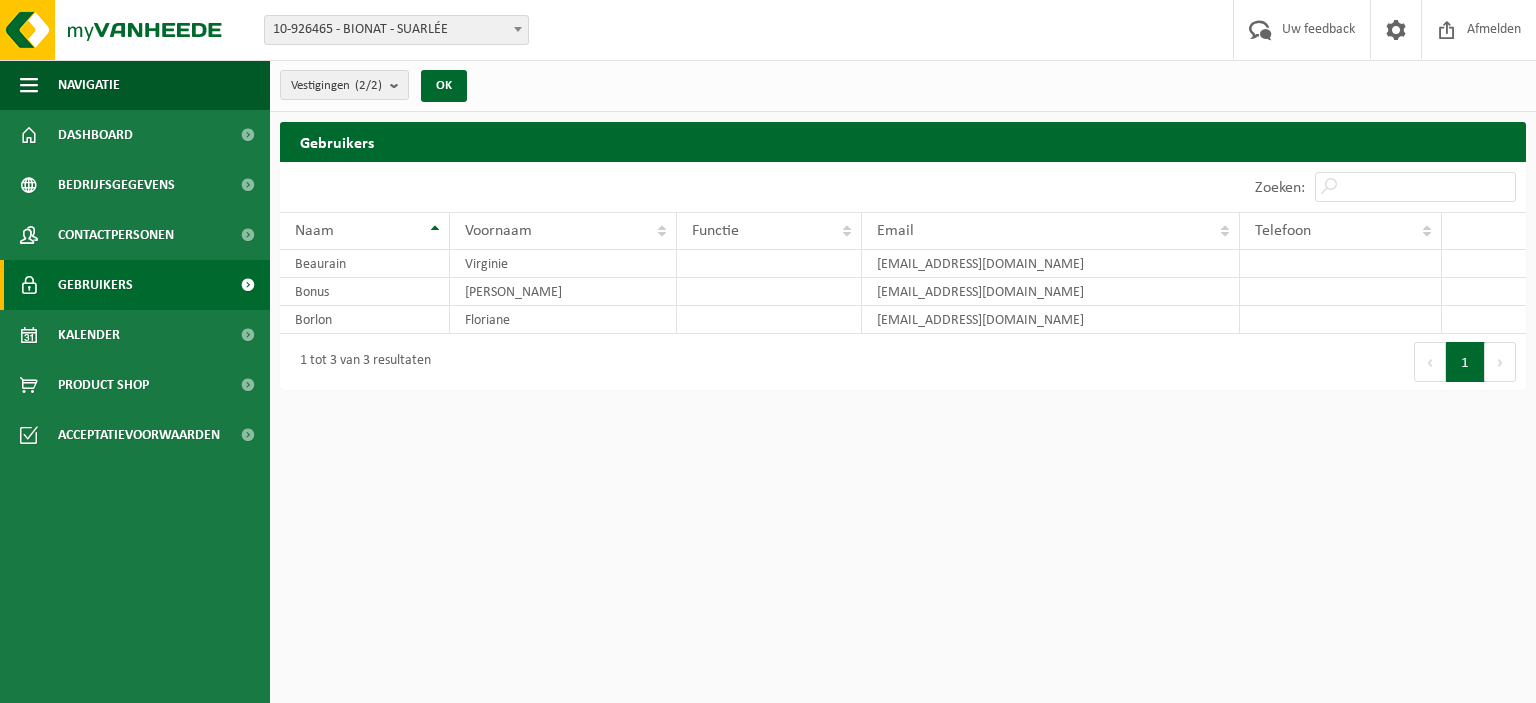 scroll, scrollTop: 0, scrollLeft: 0, axis: both 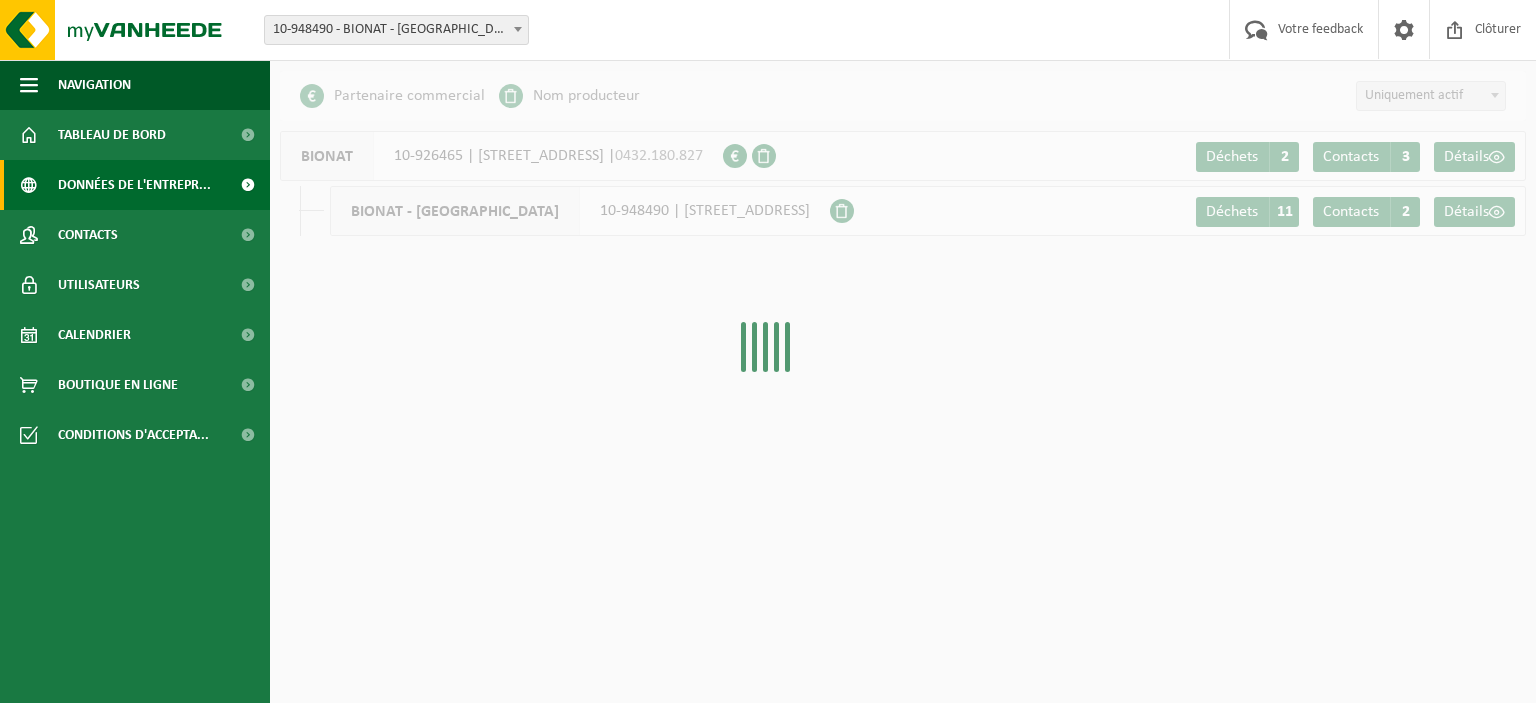 select on "142697" 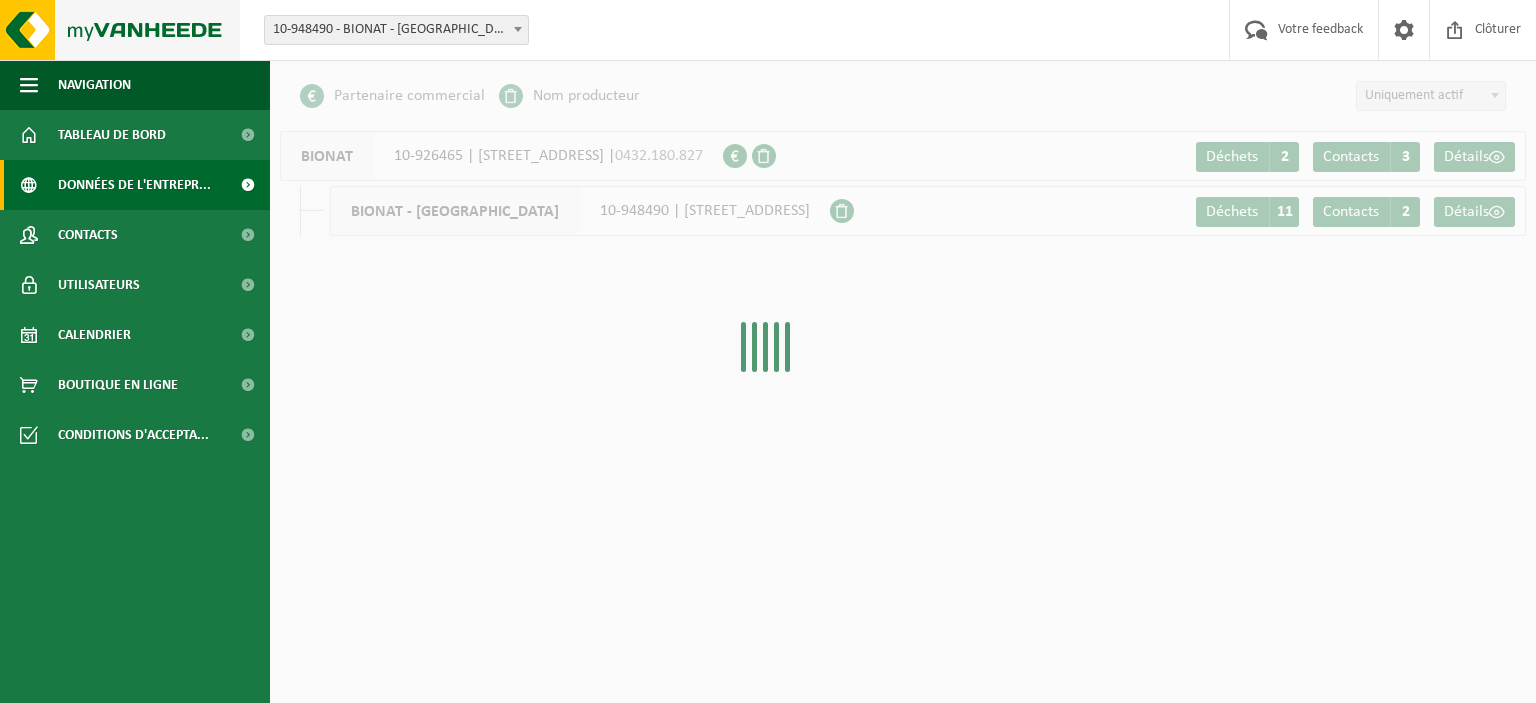 scroll, scrollTop: 0, scrollLeft: 0, axis: both 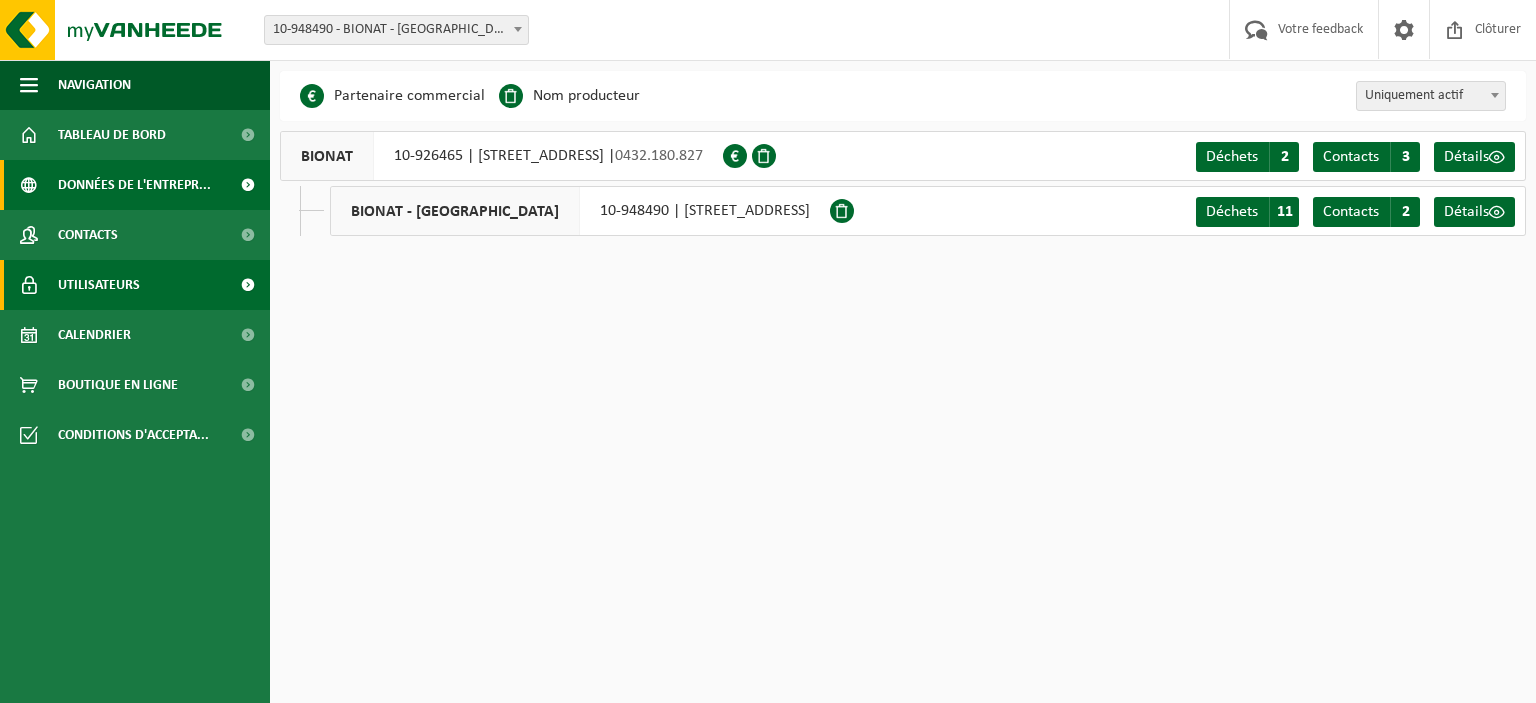 click at bounding box center (247, 285) 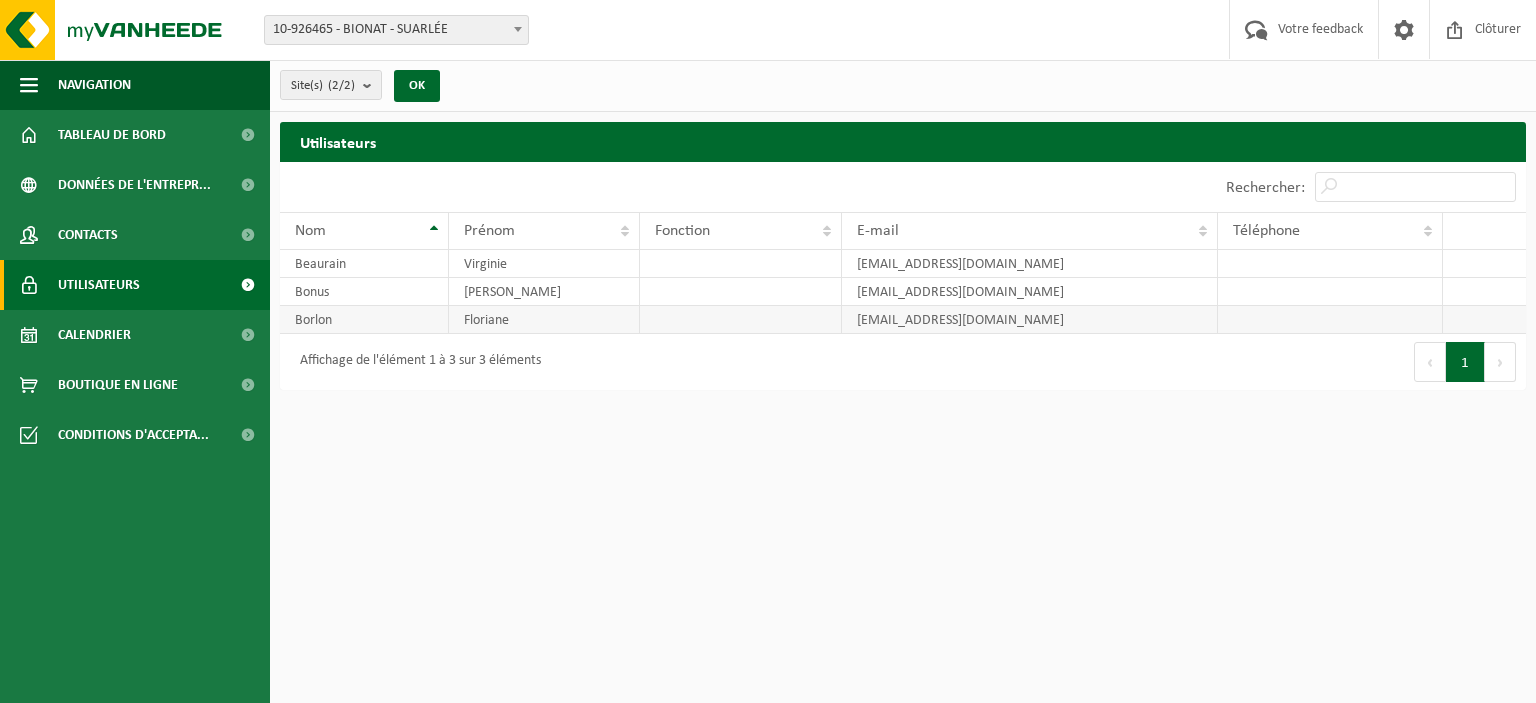 scroll, scrollTop: 0, scrollLeft: 0, axis: both 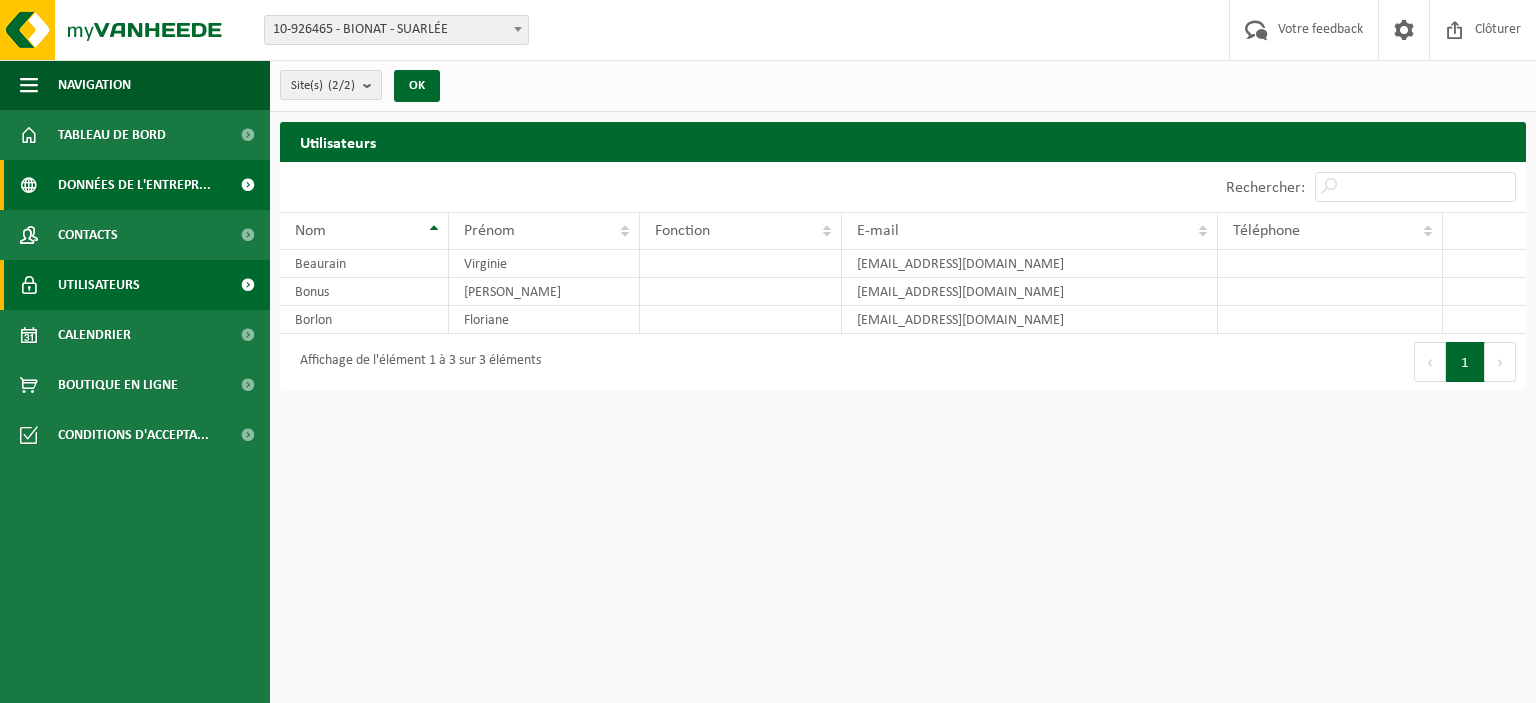 click at bounding box center (247, 185) 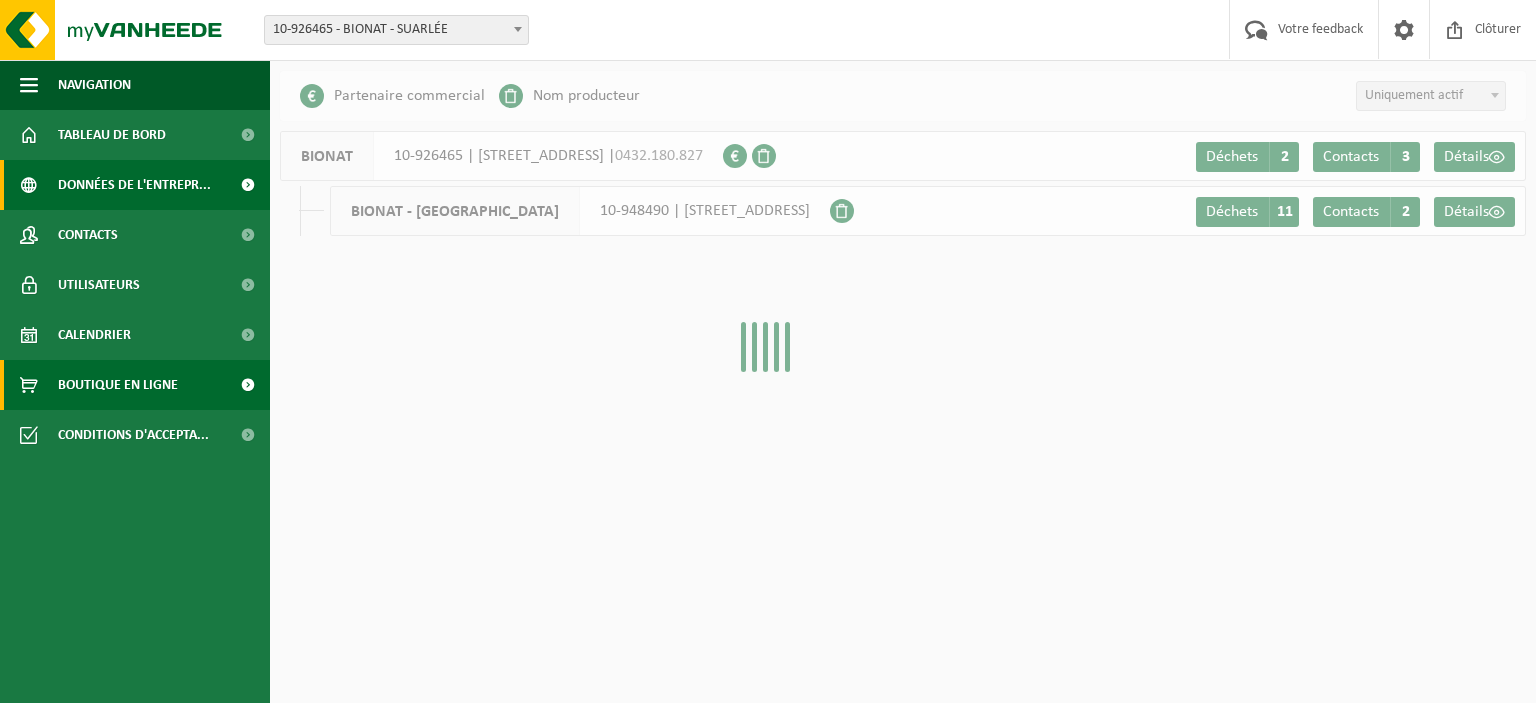scroll, scrollTop: 0, scrollLeft: 0, axis: both 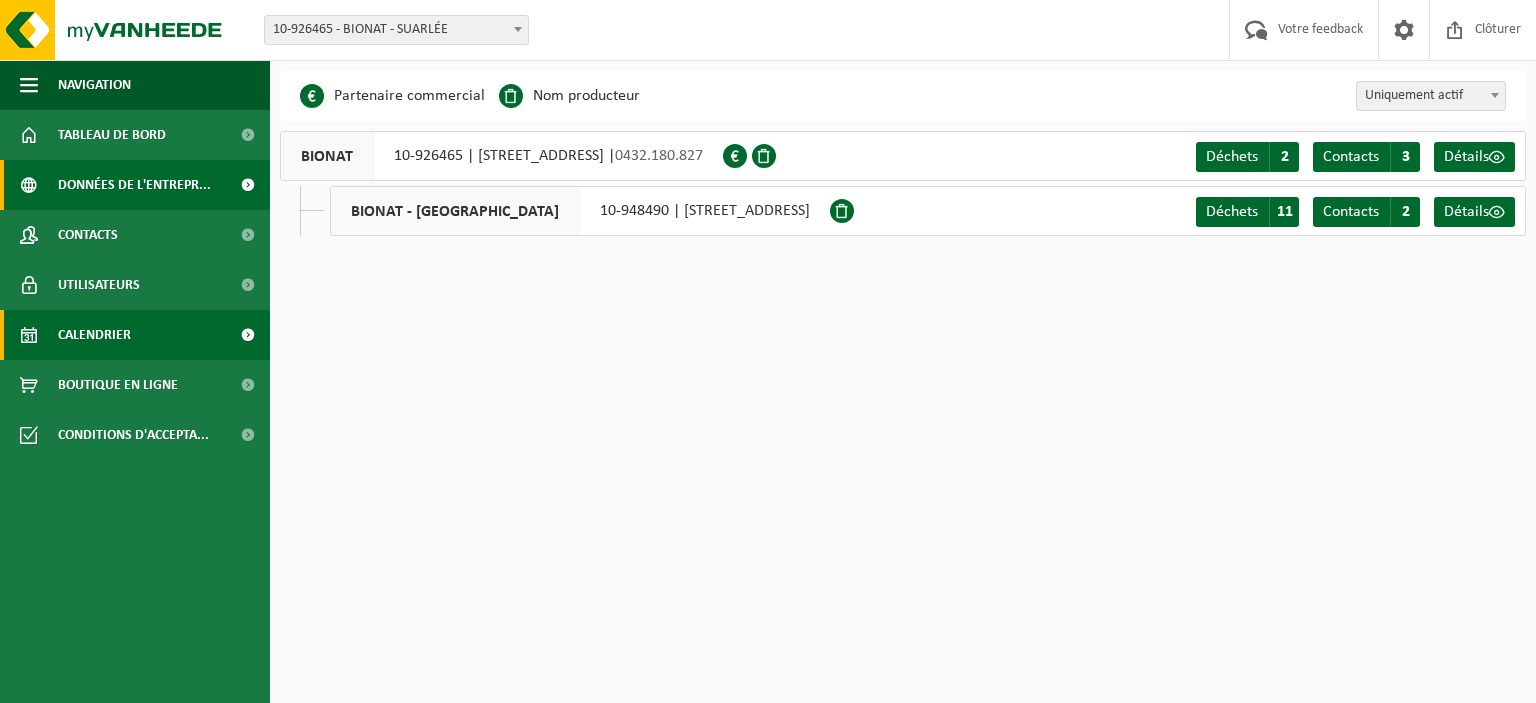 click at bounding box center (247, 335) 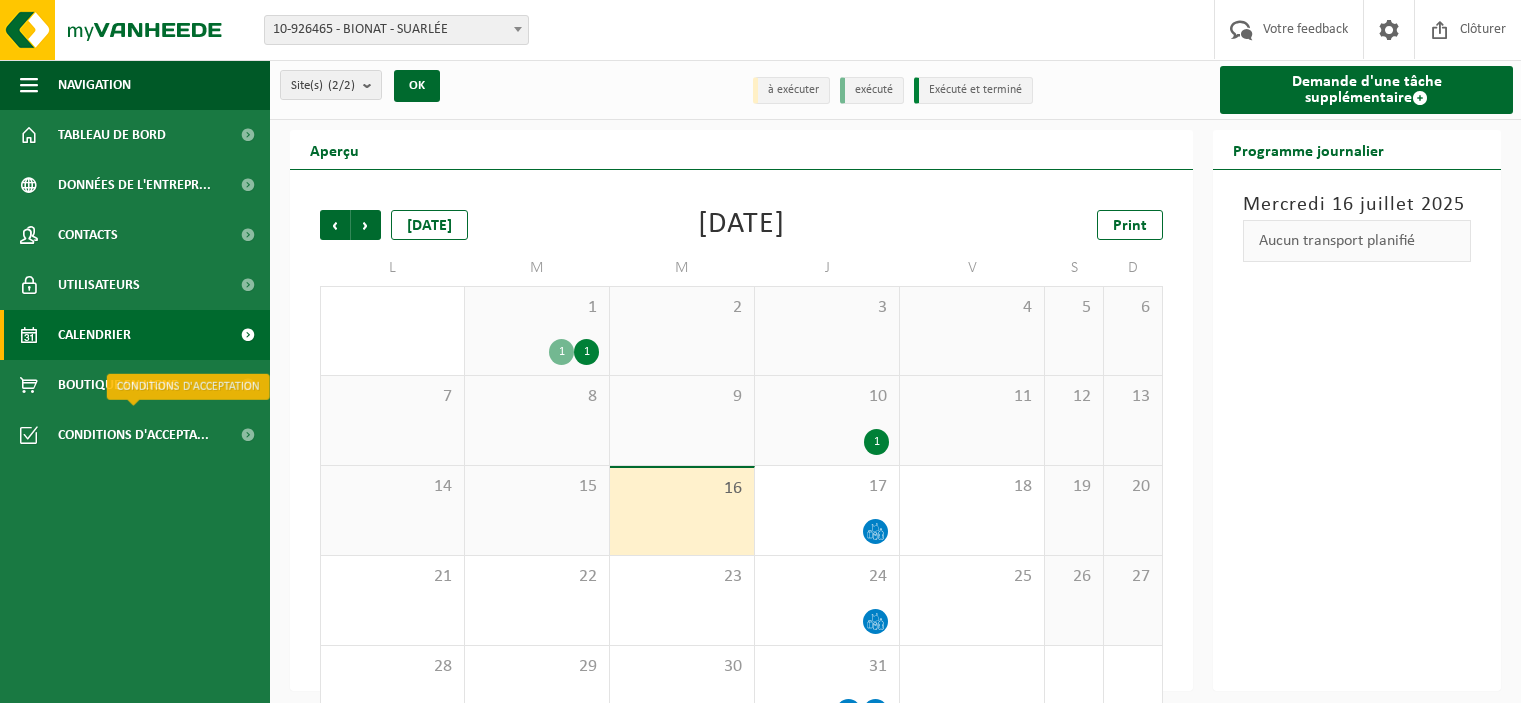 scroll, scrollTop: 0, scrollLeft: 0, axis: both 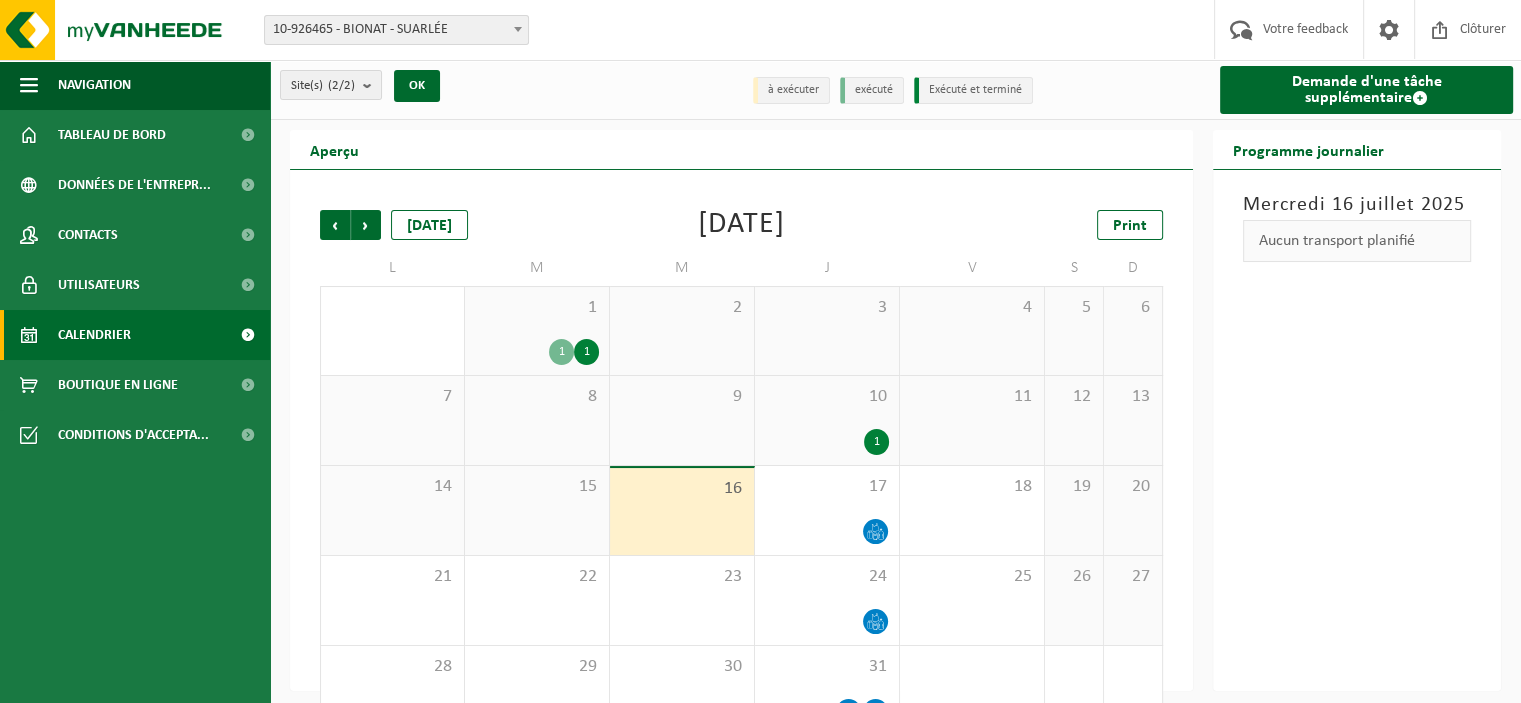 click at bounding box center [247, 435] 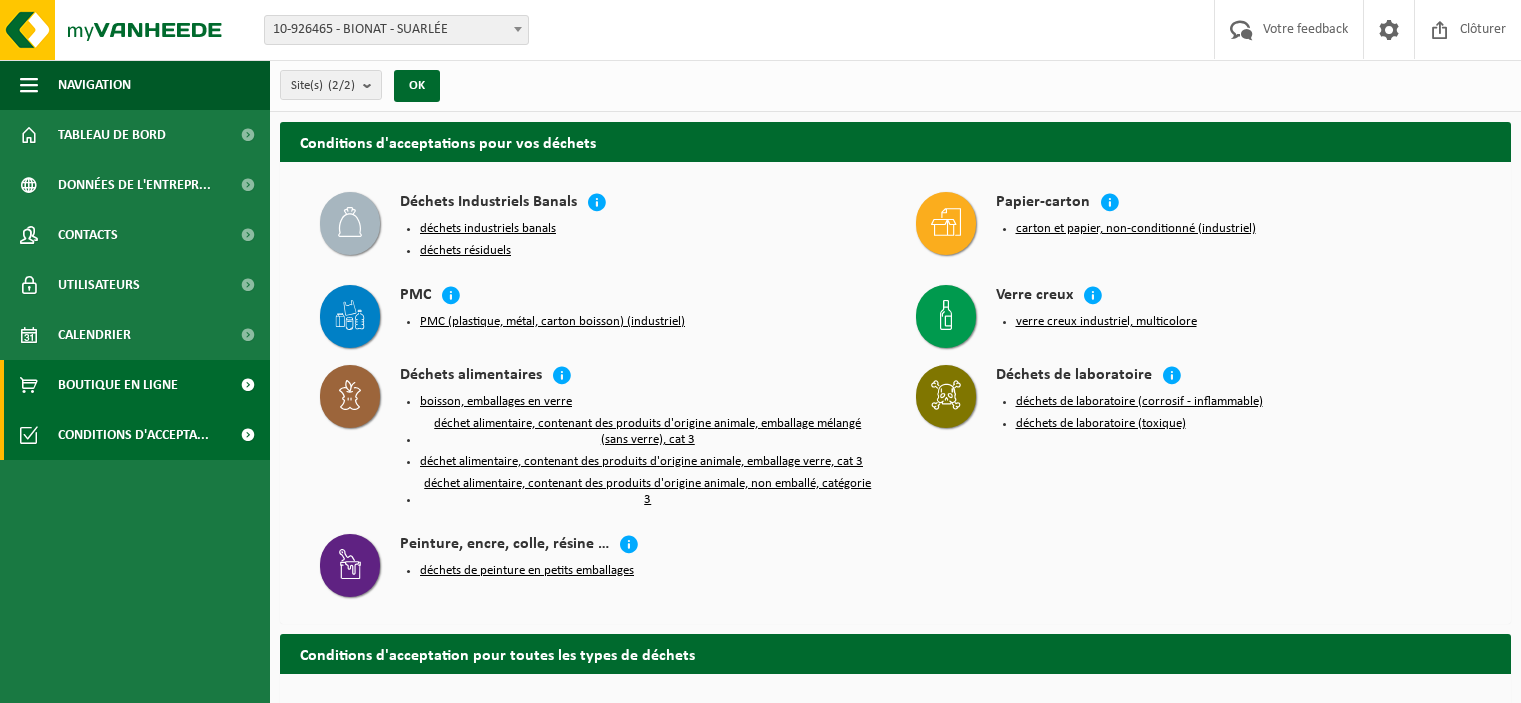 scroll, scrollTop: 0, scrollLeft: 0, axis: both 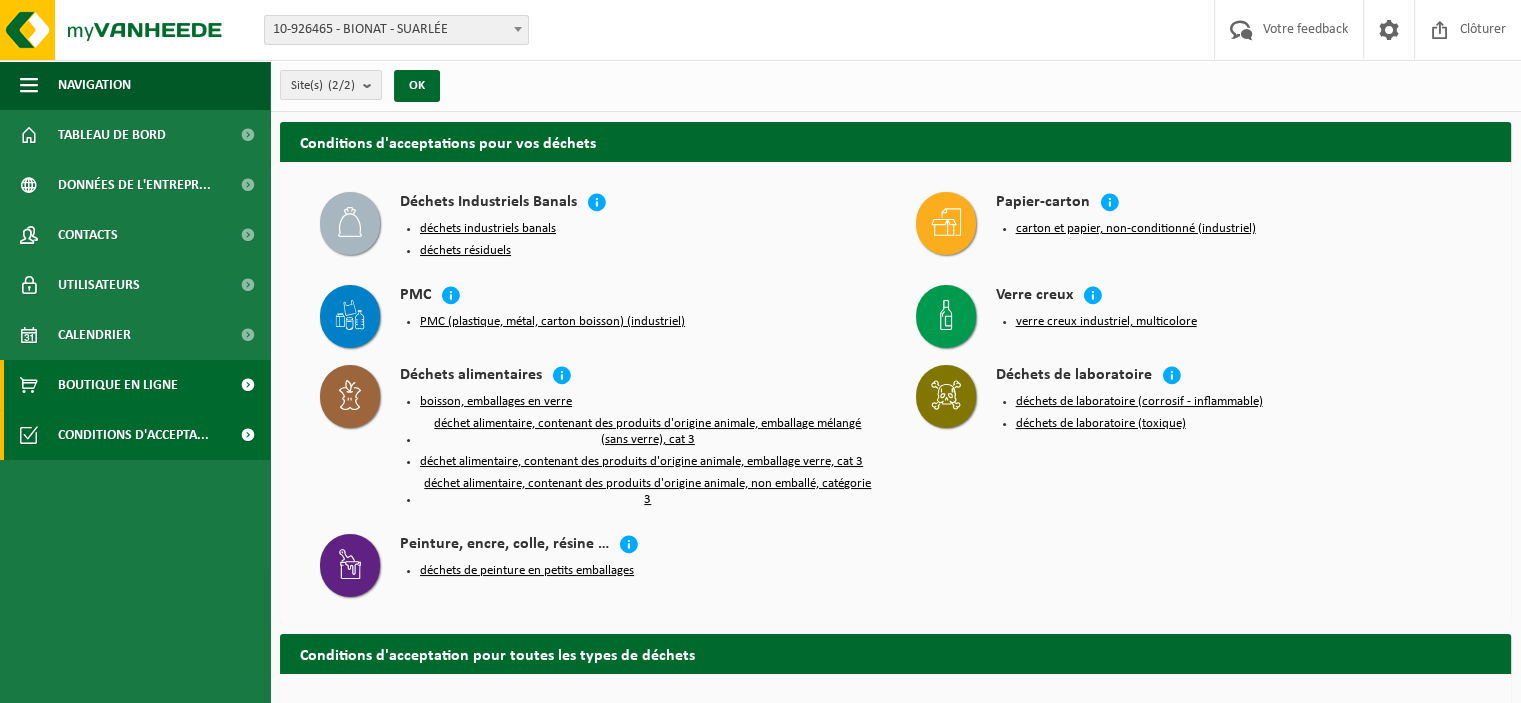 click at bounding box center [247, 385] 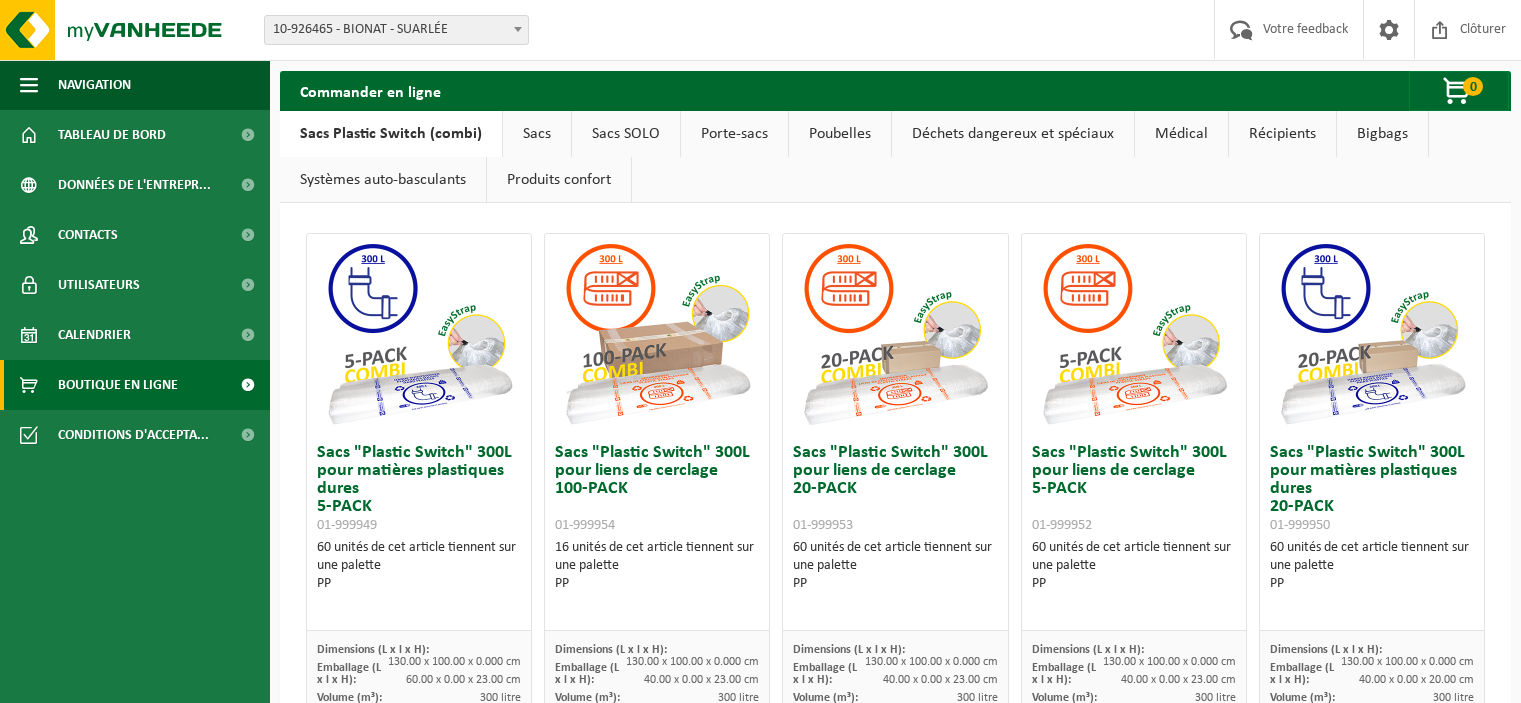 scroll, scrollTop: 0, scrollLeft: 0, axis: both 